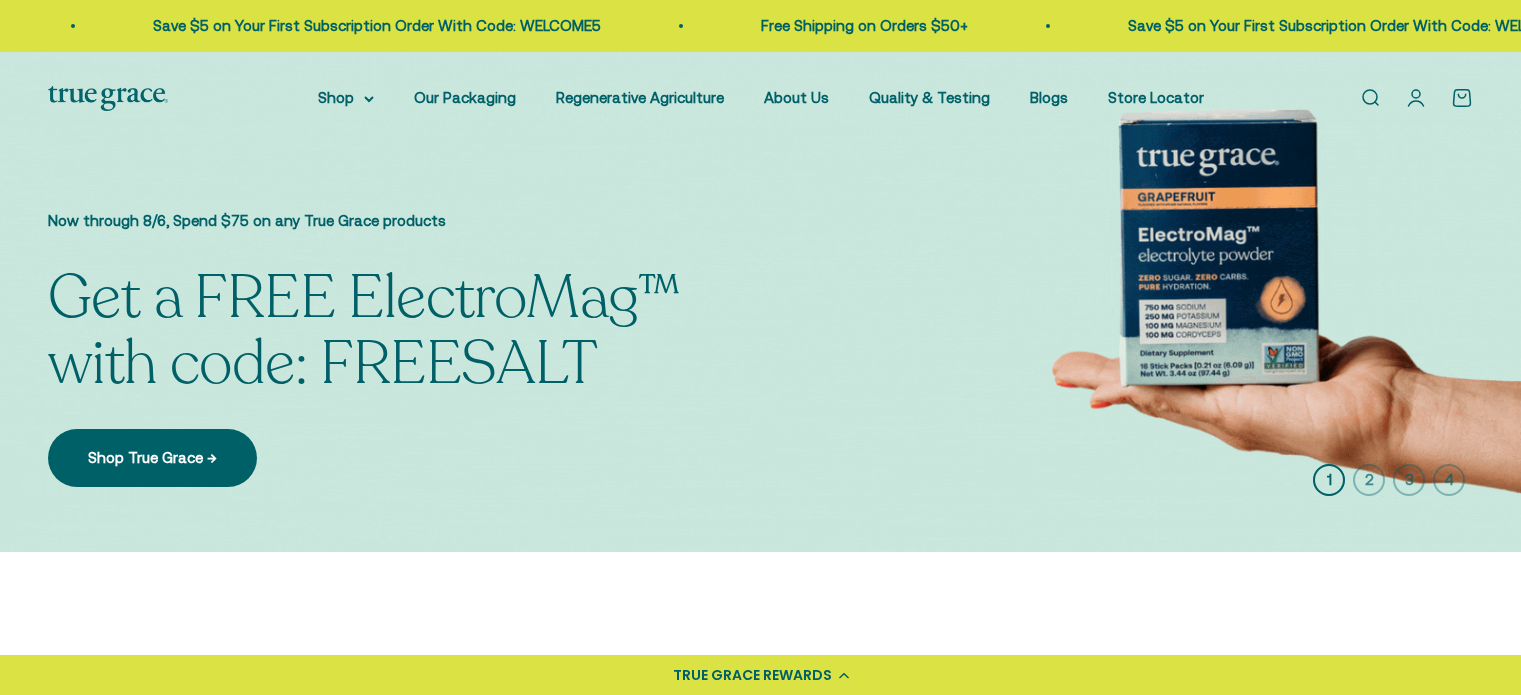 scroll, scrollTop: 0, scrollLeft: 0, axis: both 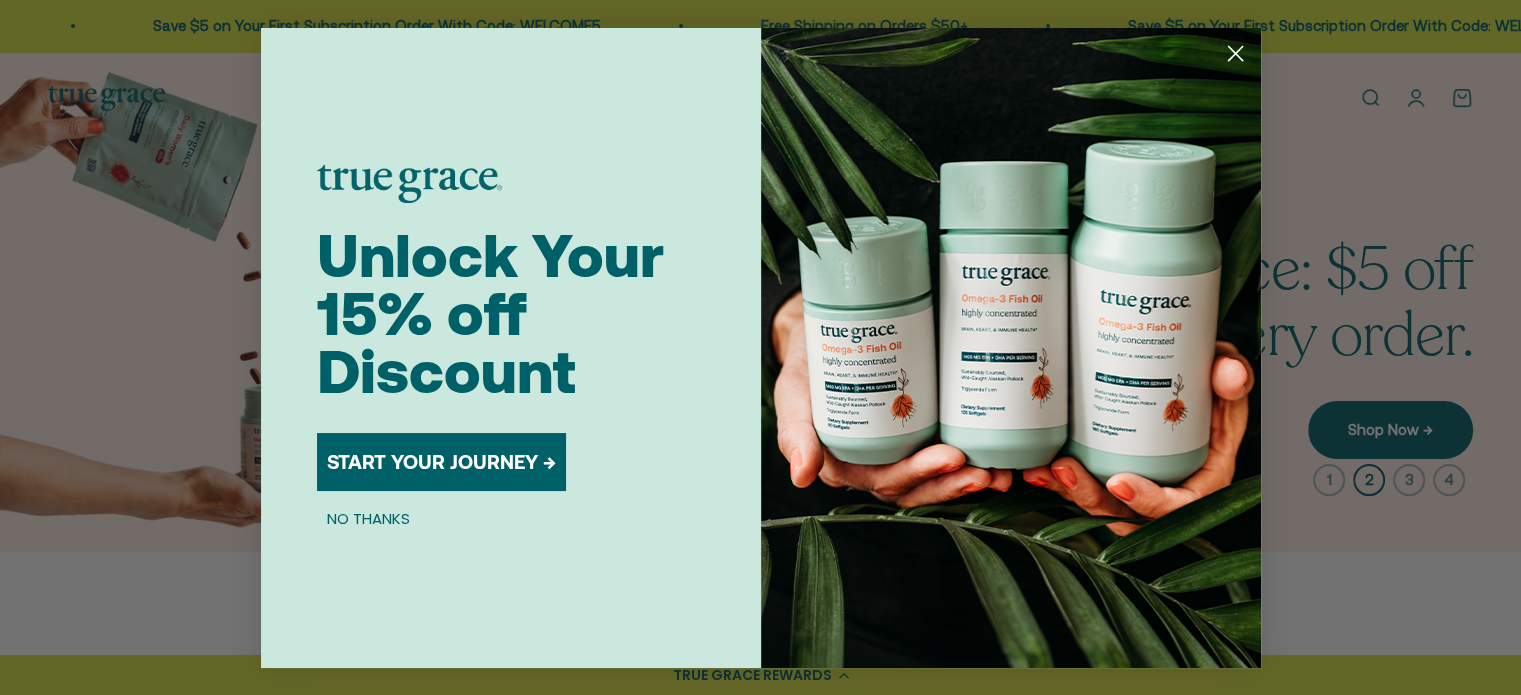 click 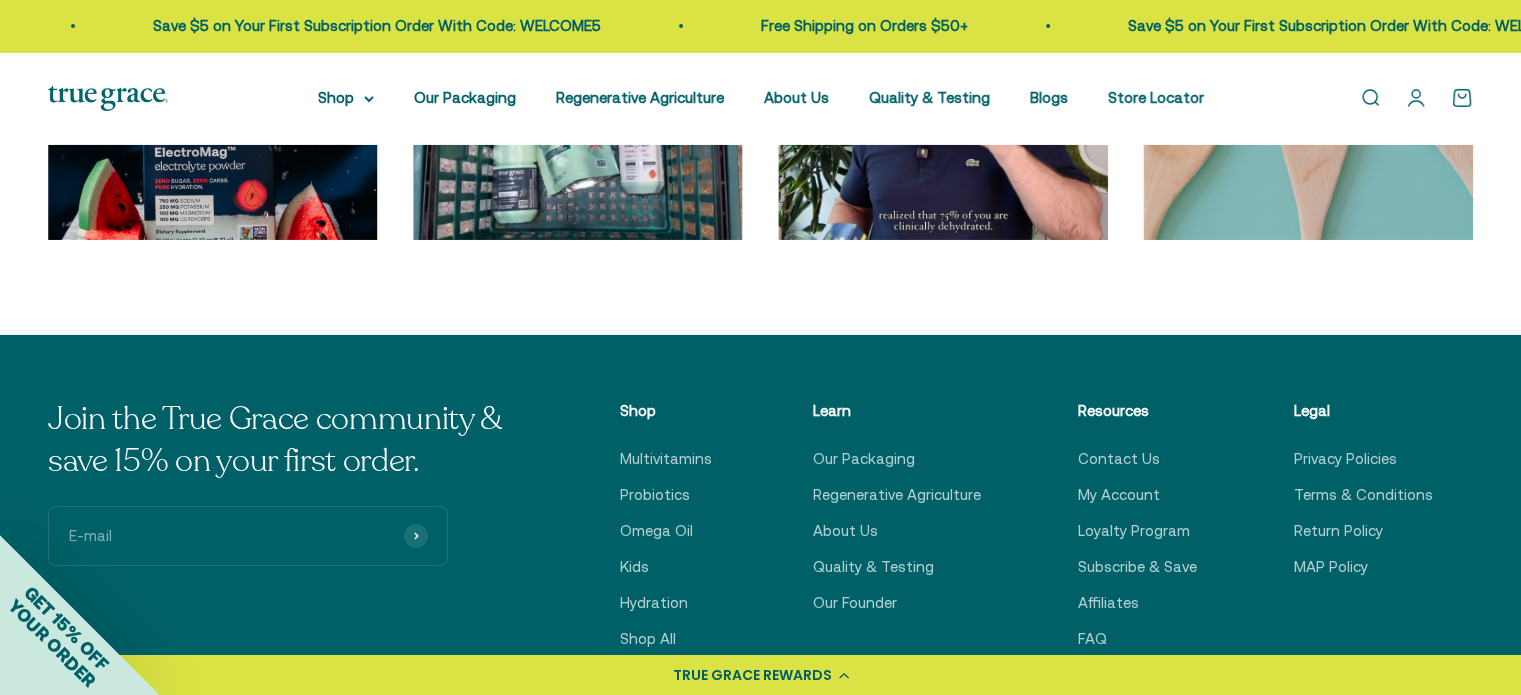 scroll, scrollTop: 6890, scrollLeft: 0, axis: vertical 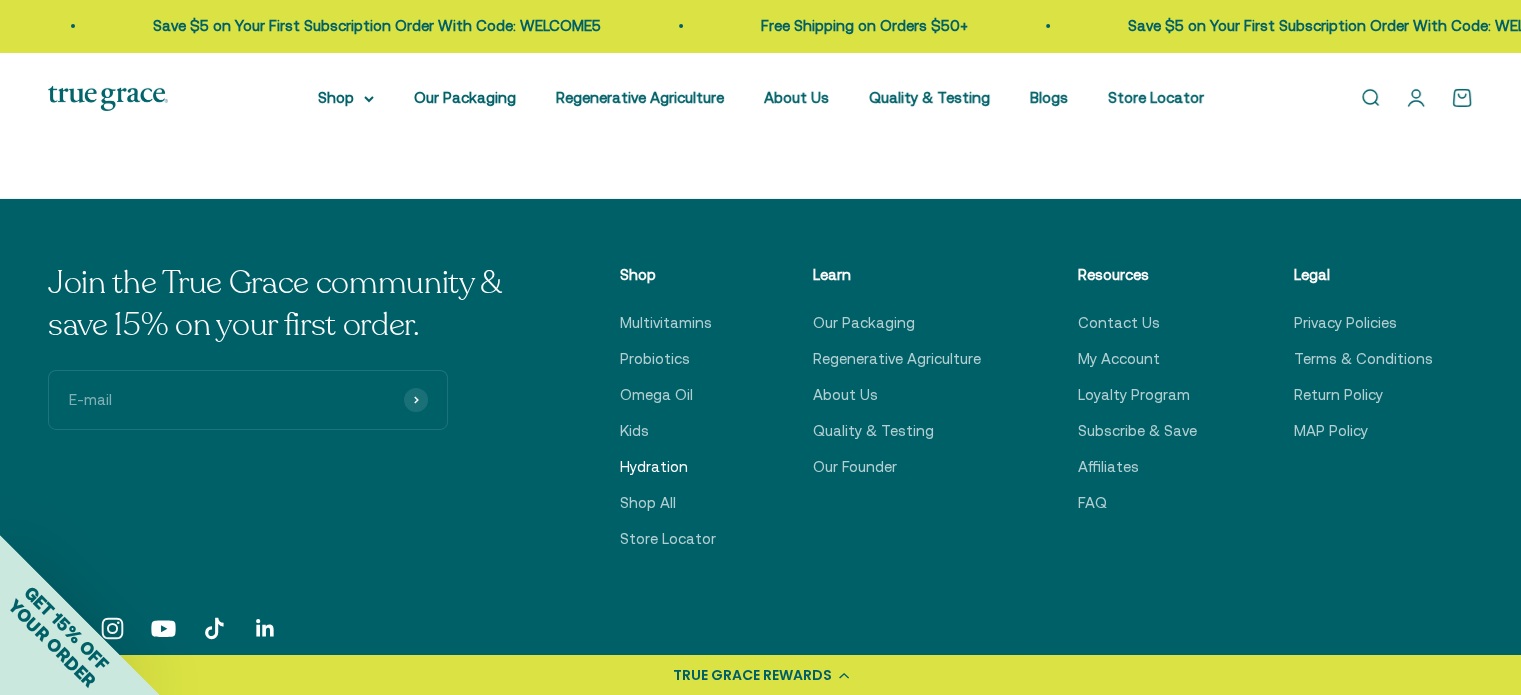 click on "Hydration" at bounding box center [654, 467] 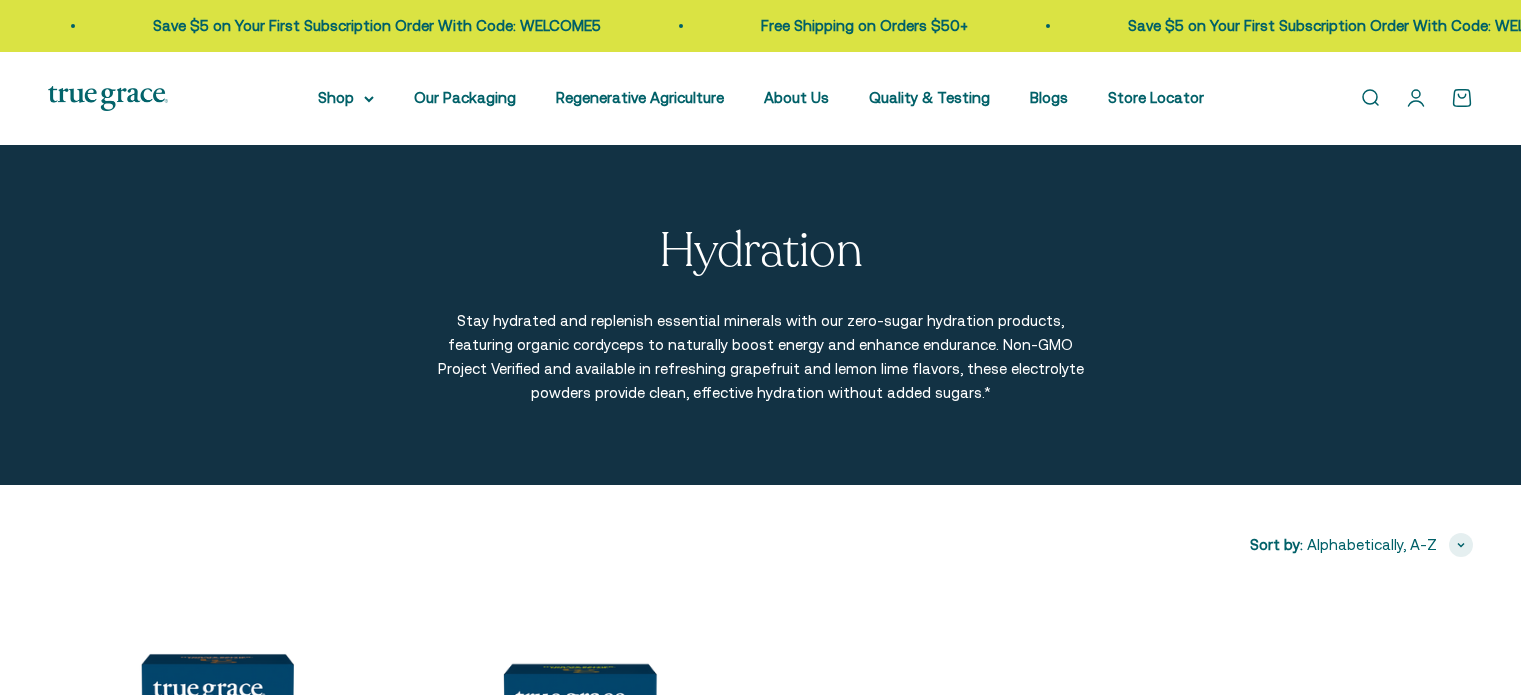 scroll, scrollTop: 0, scrollLeft: 0, axis: both 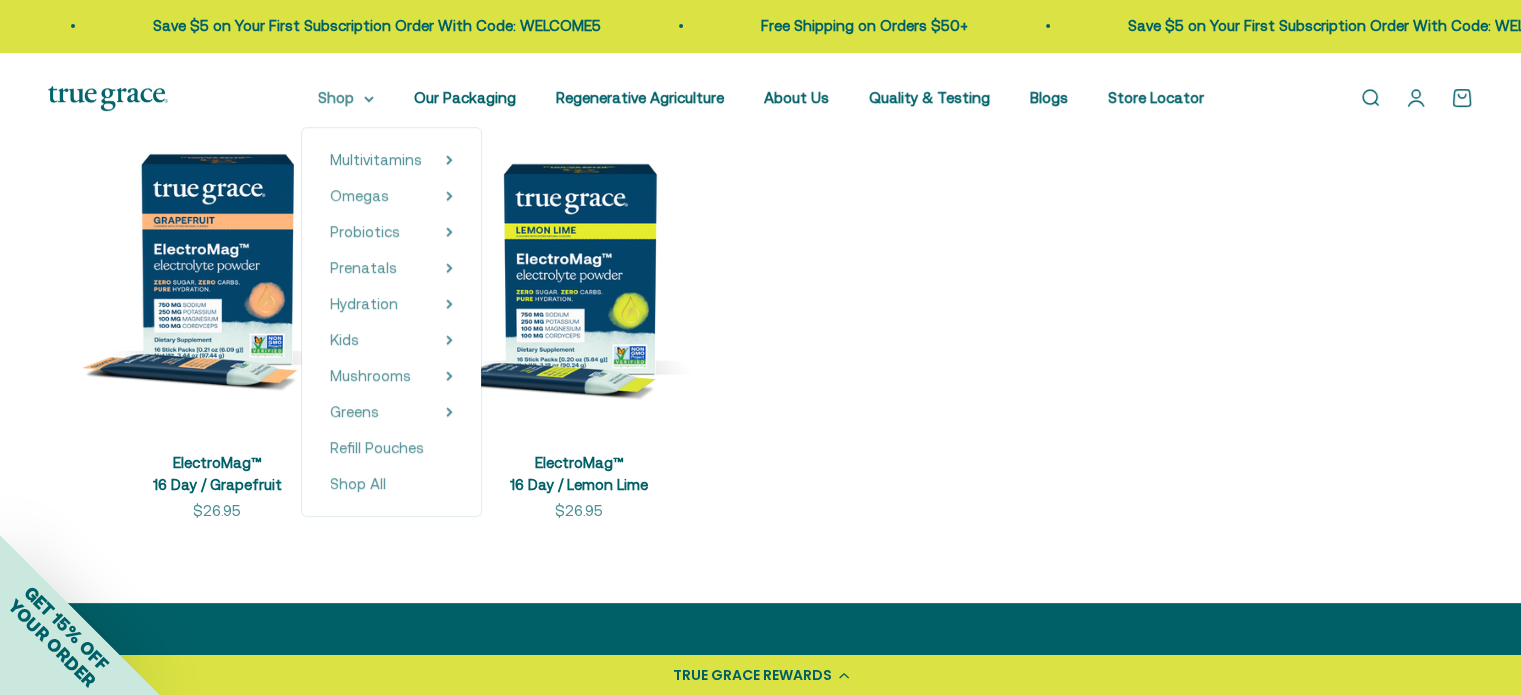 click on "Shop" at bounding box center [346, 98] 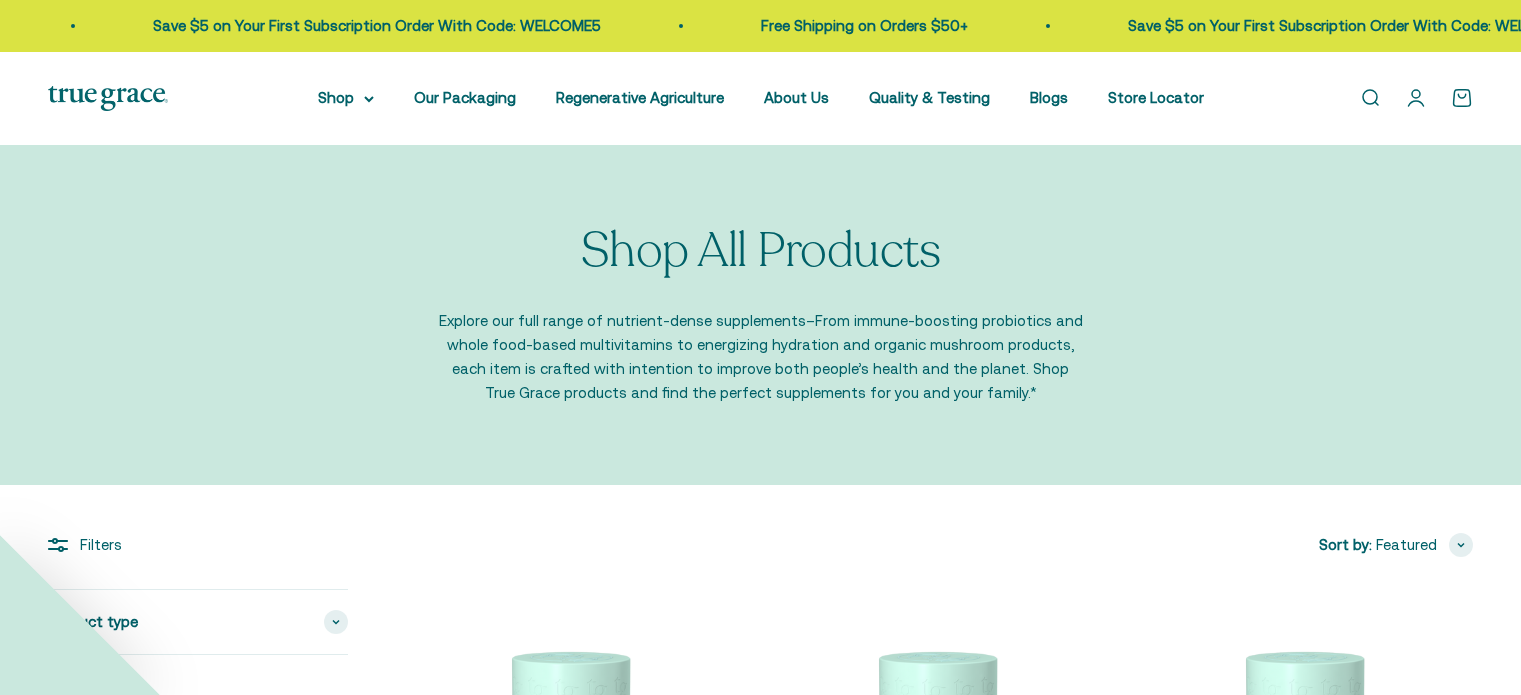 scroll, scrollTop: 0, scrollLeft: 0, axis: both 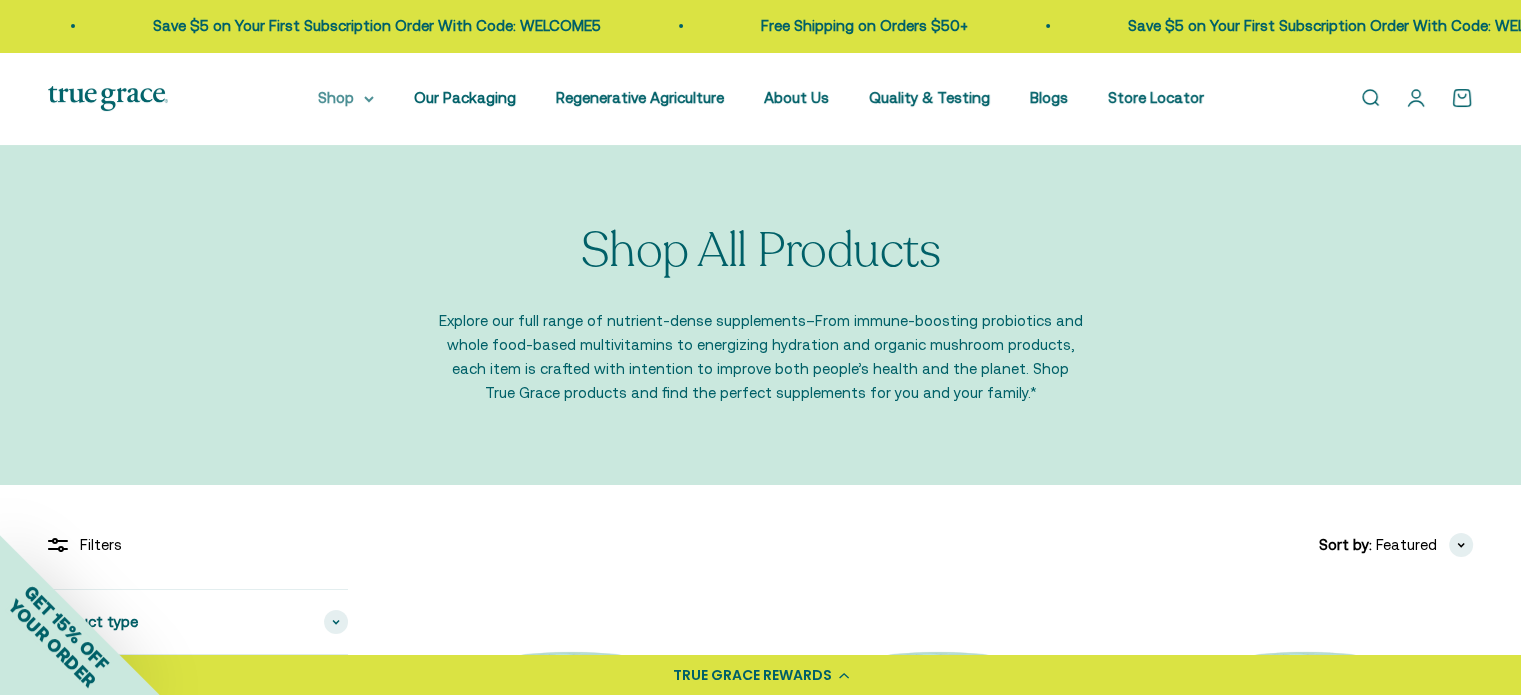 click on "Shop" at bounding box center [346, 98] 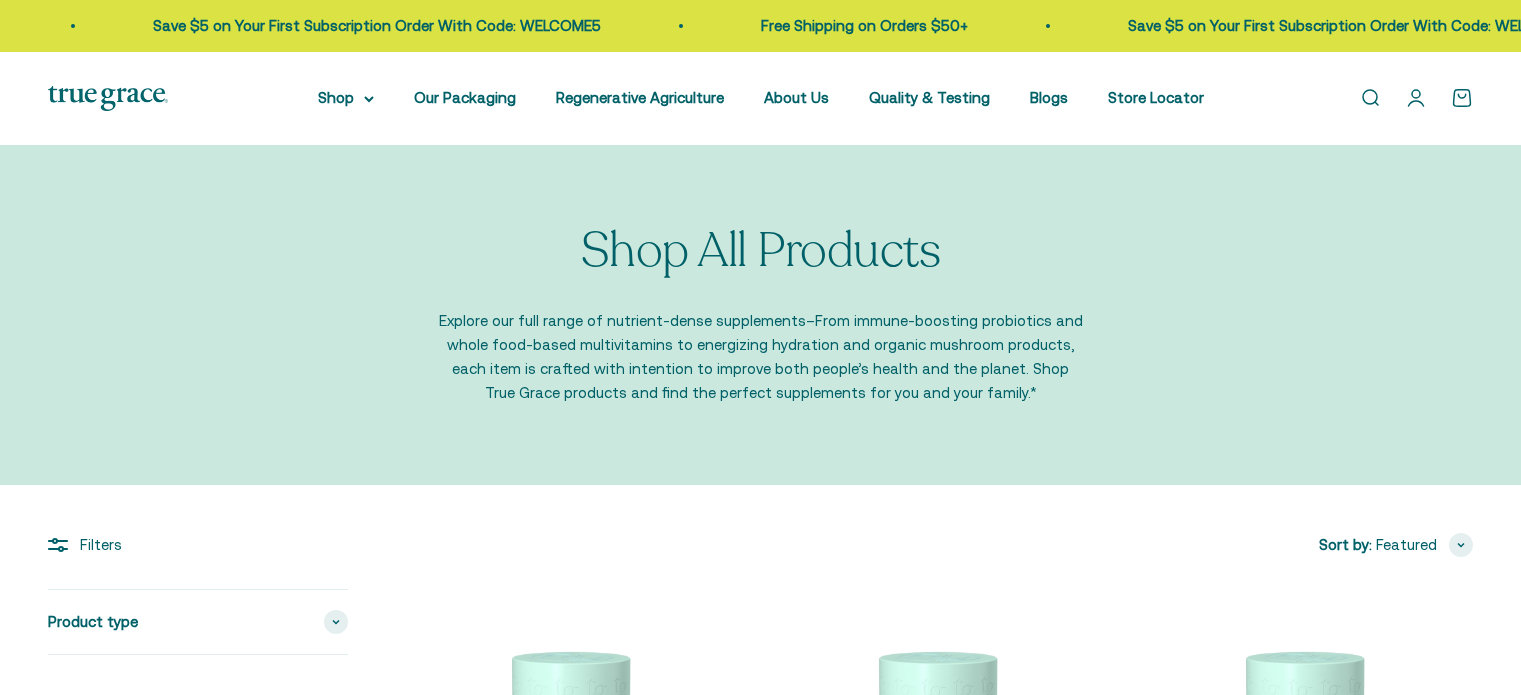 scroll, scrollTop: 0, scrollLeft: 0, axis: both 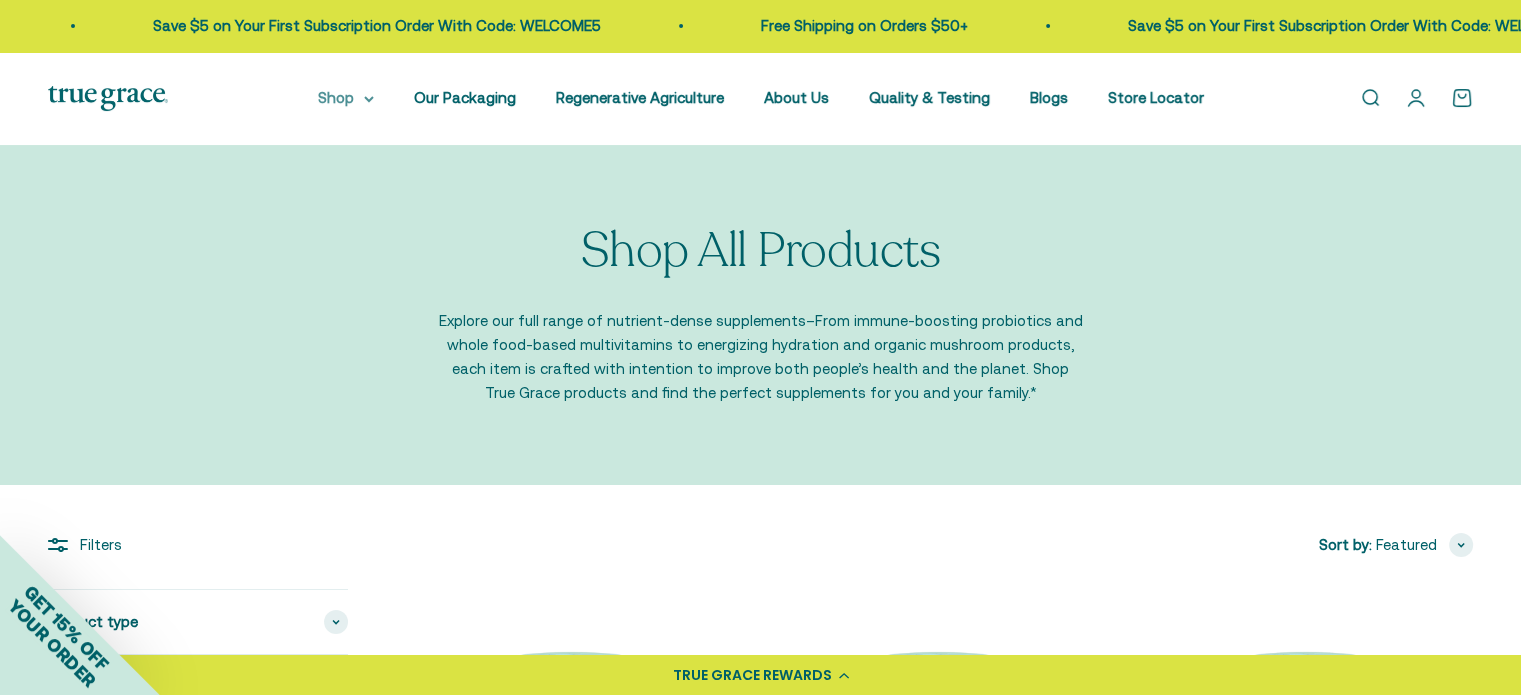 click on "Shop" at bounding box center (346, 98) 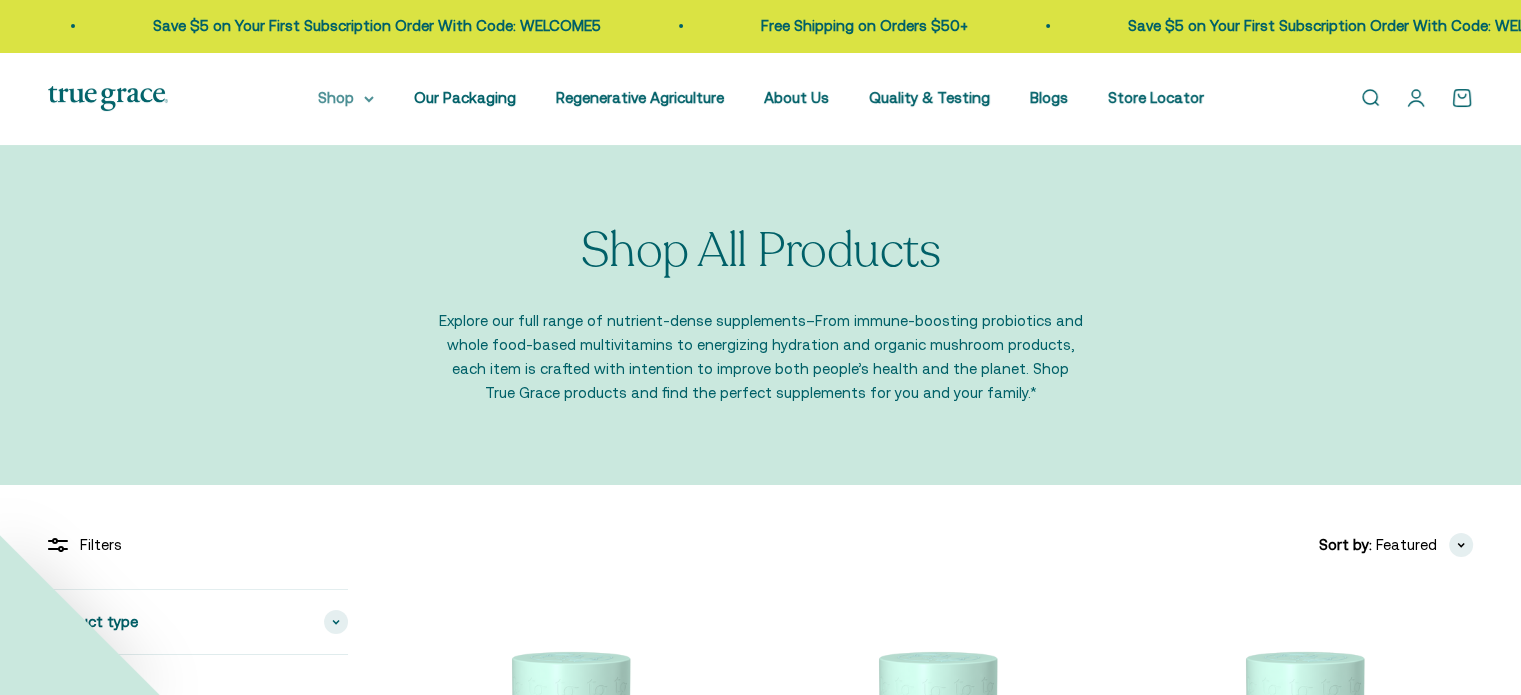 scroll, scrollTop: 0, scrollLeft: 0, axis: both 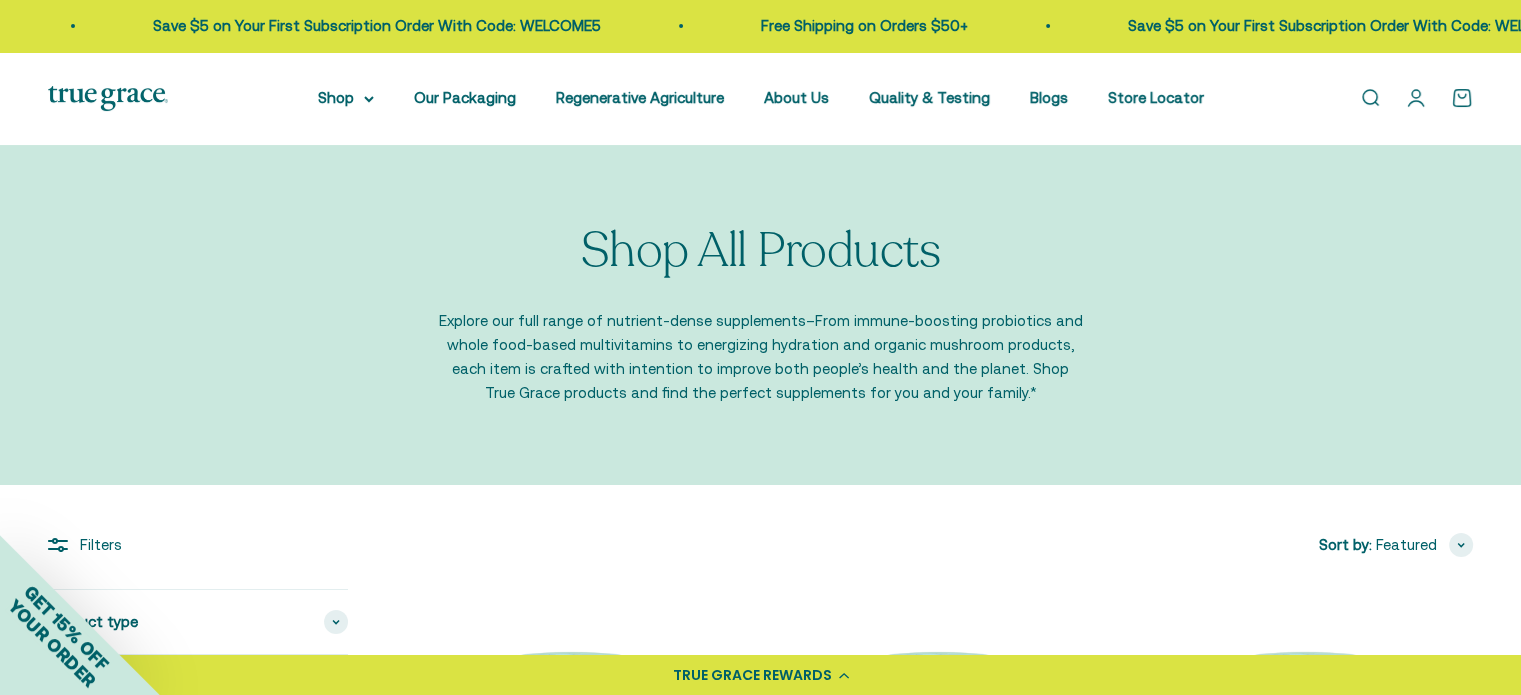 click 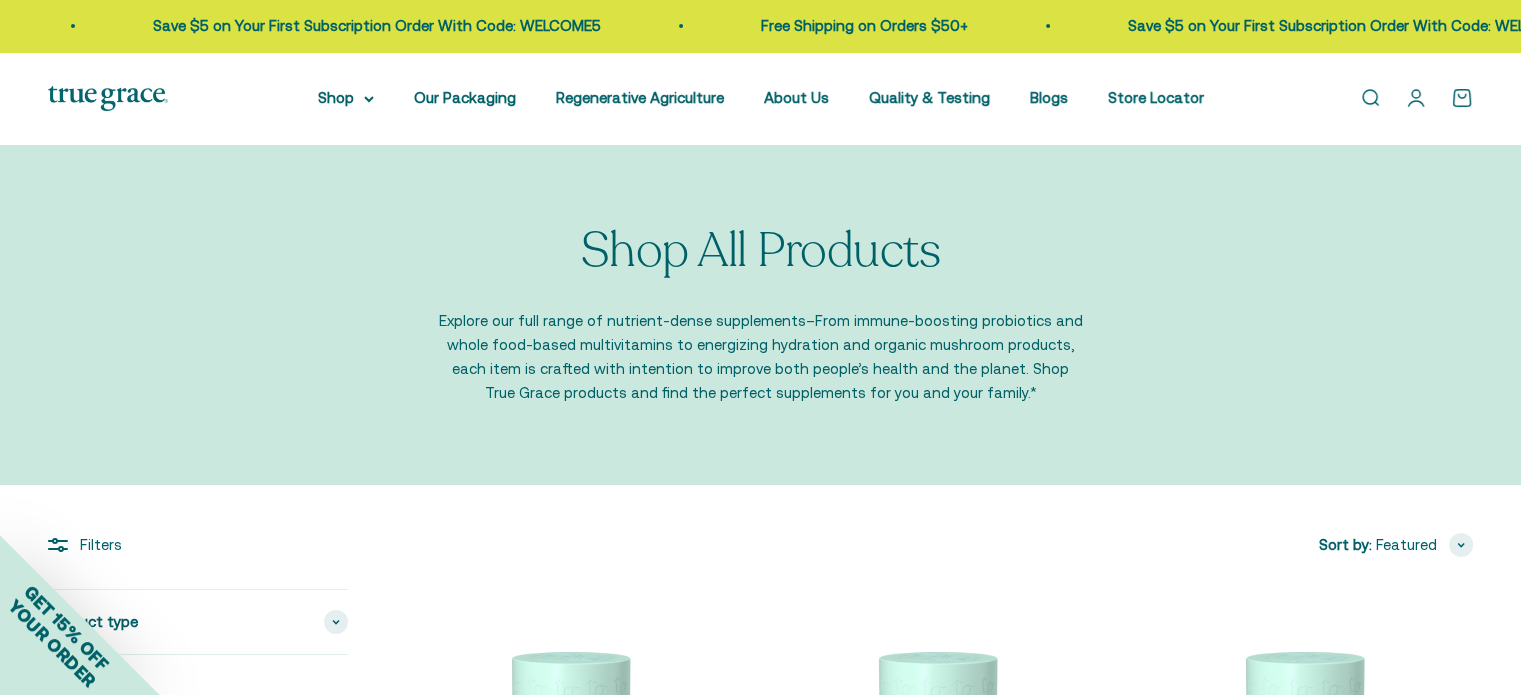 scroll, scrollTop: 0, scrollLeft: 0, axis: both 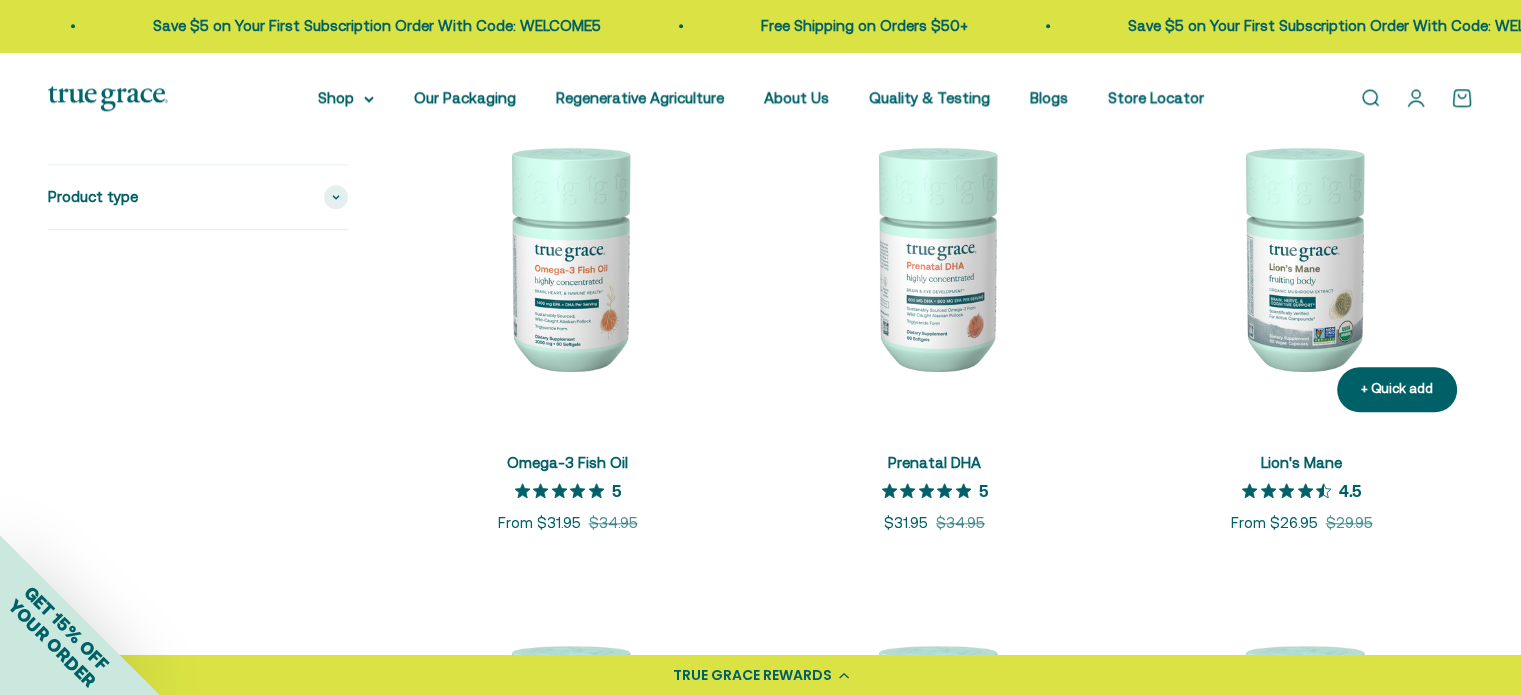 click at bounding box center [1301, 256] 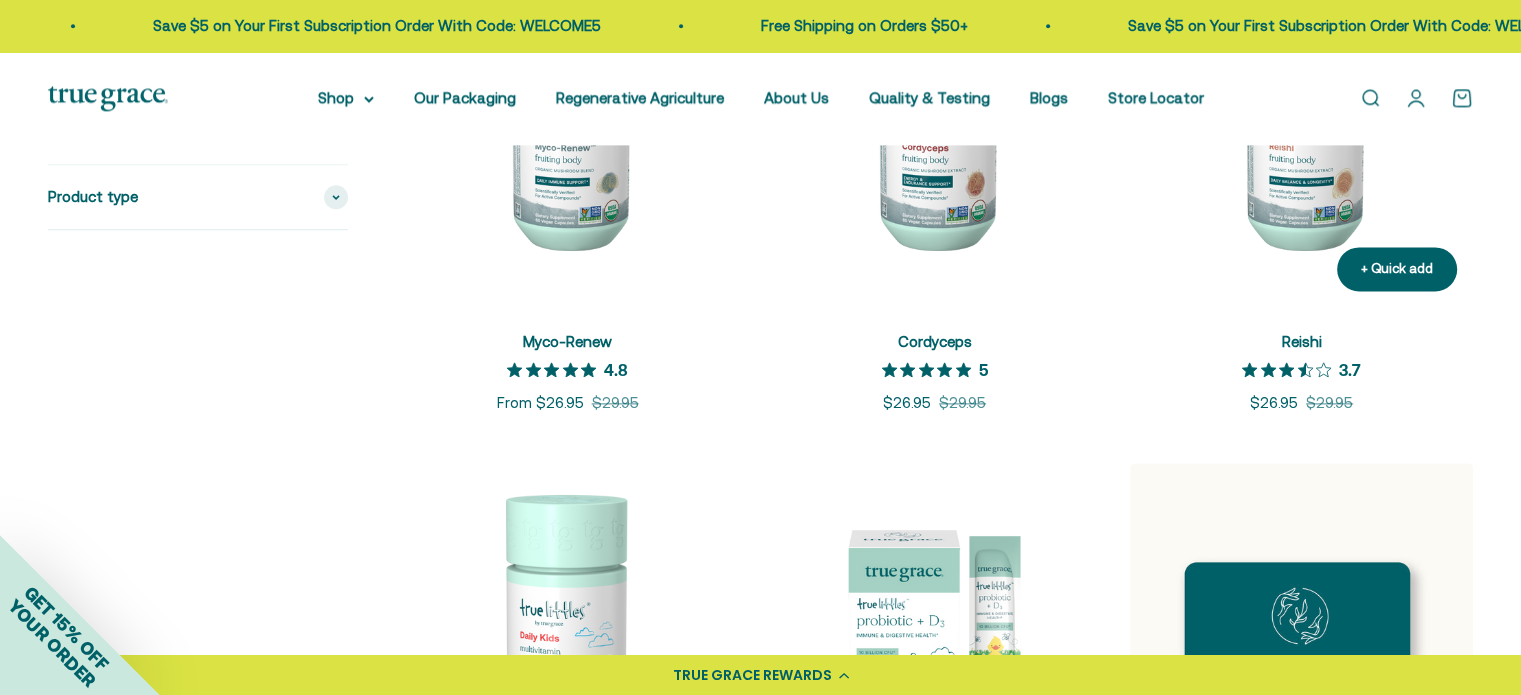 scroll, scrollTop: 2500, scrollLeft: 0, axis: vertical 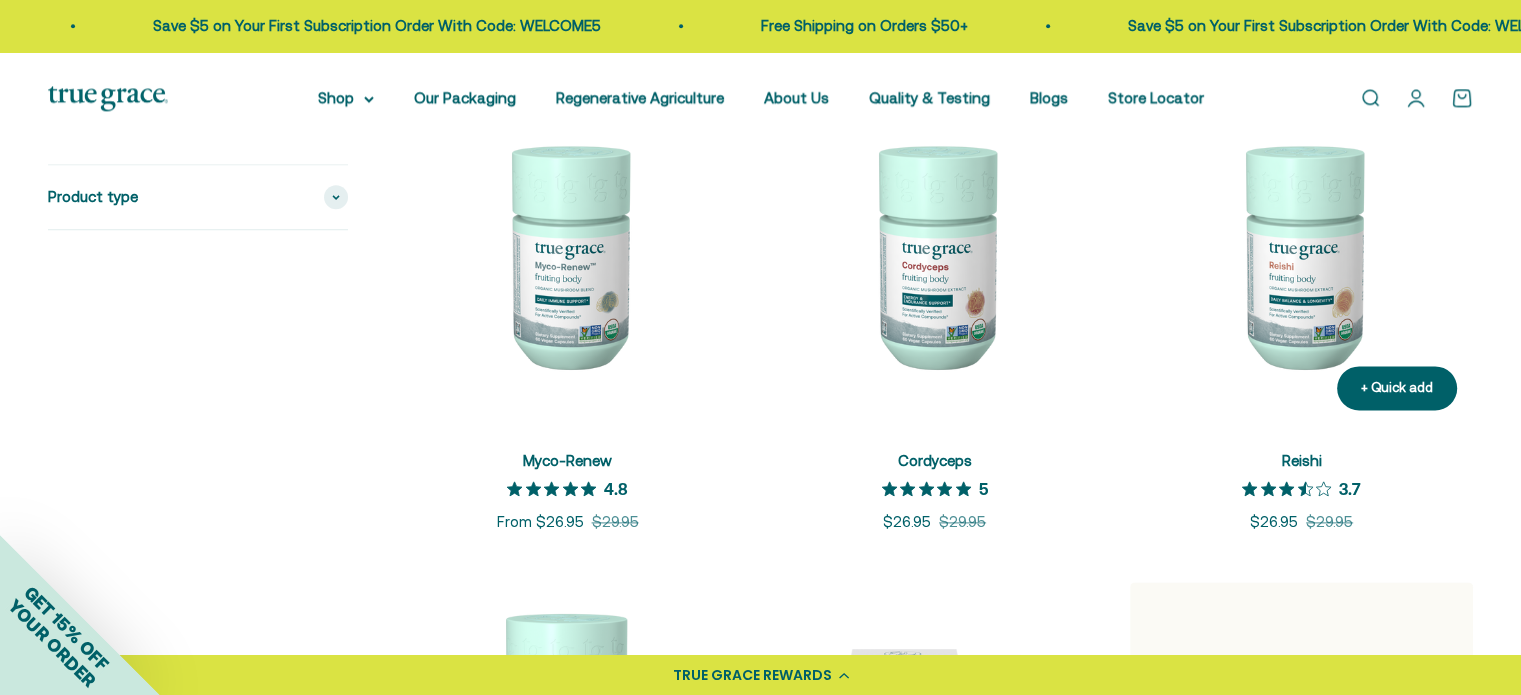 click at bounding box center (1301, 254) 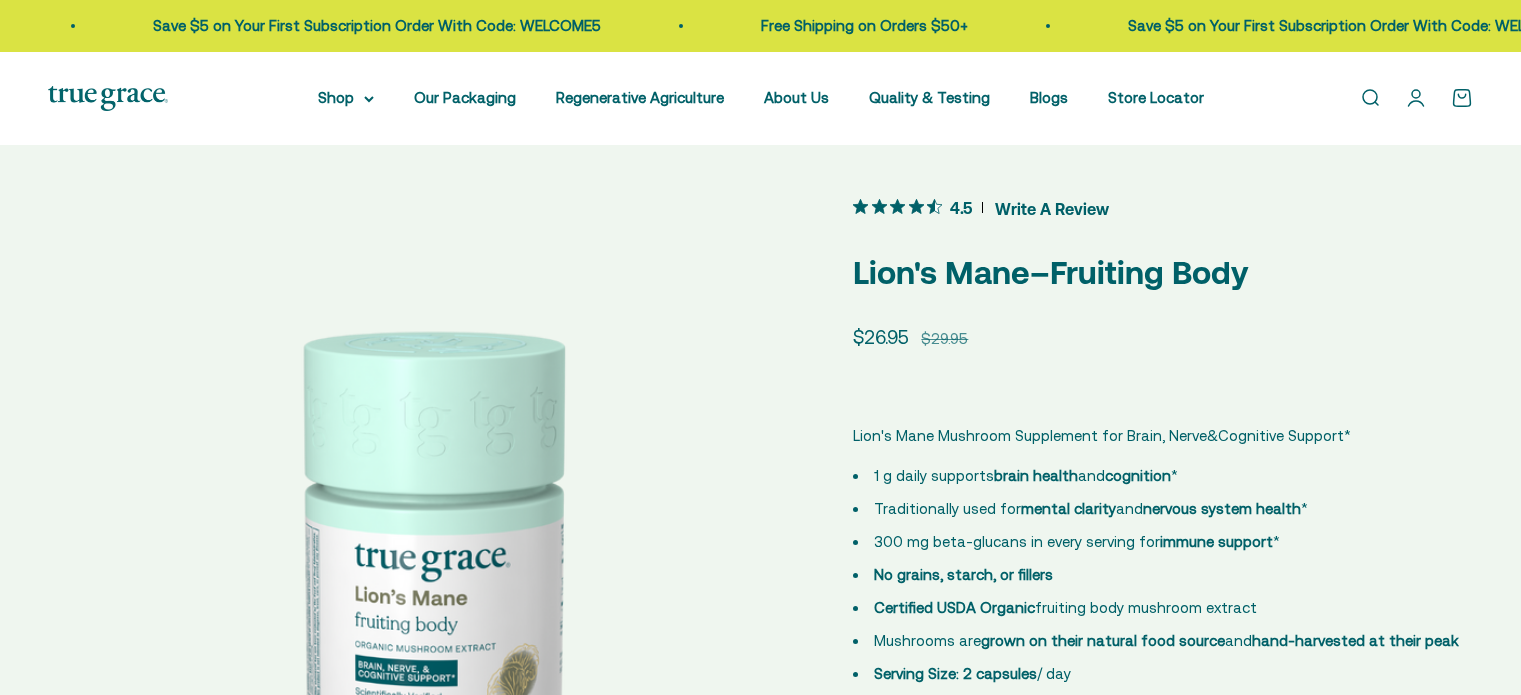 scroll, scrollTop: 0, scrollLeft: 0, axis: both 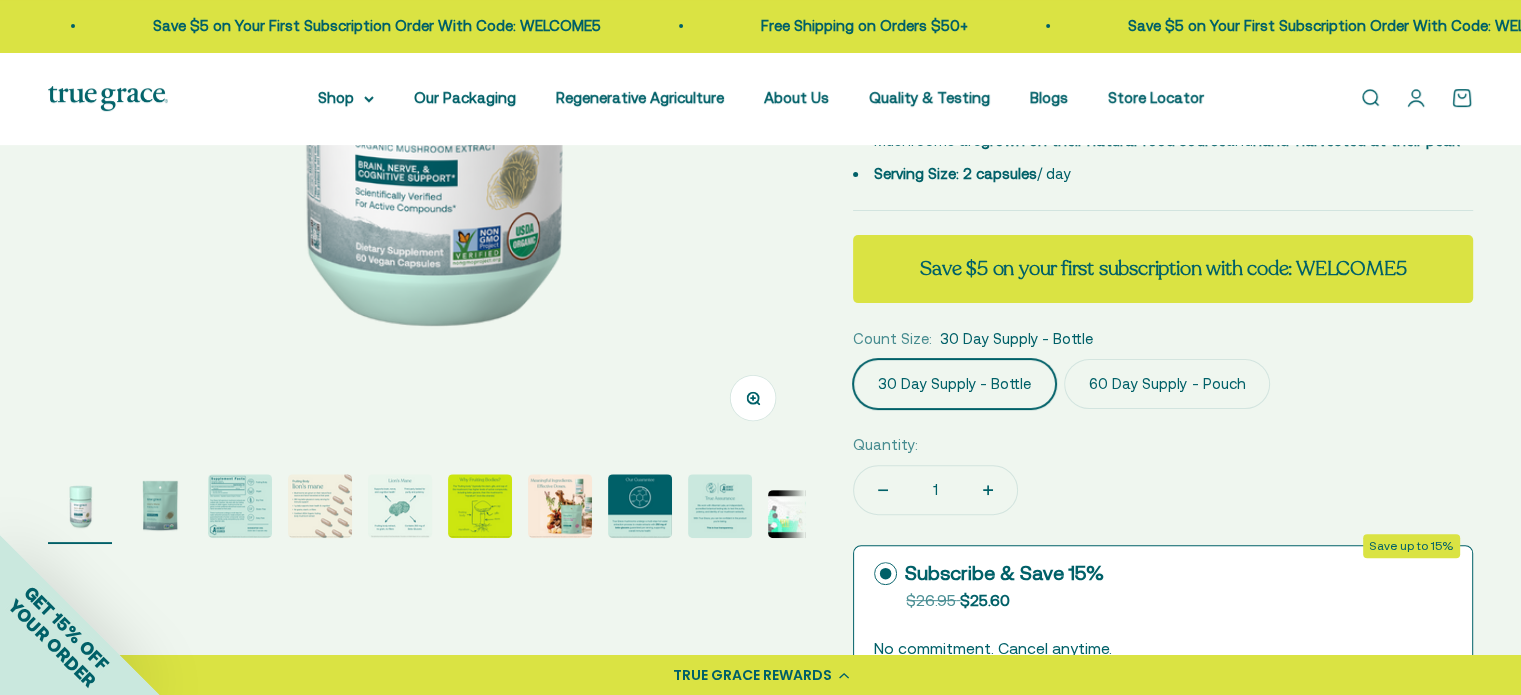 click at bounding box center [240, 506] 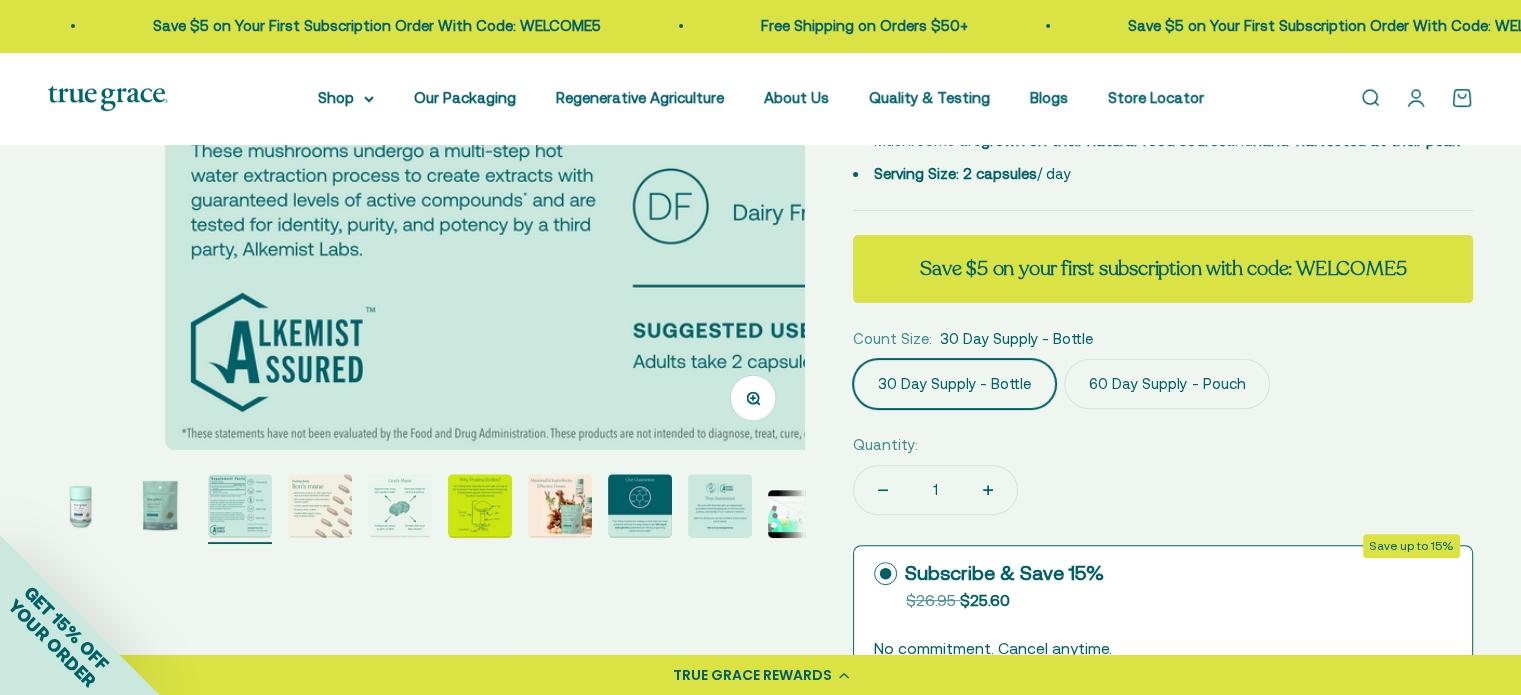 scroll, scrollTop: 0, scrollLeft: 1562, axis: horizontal 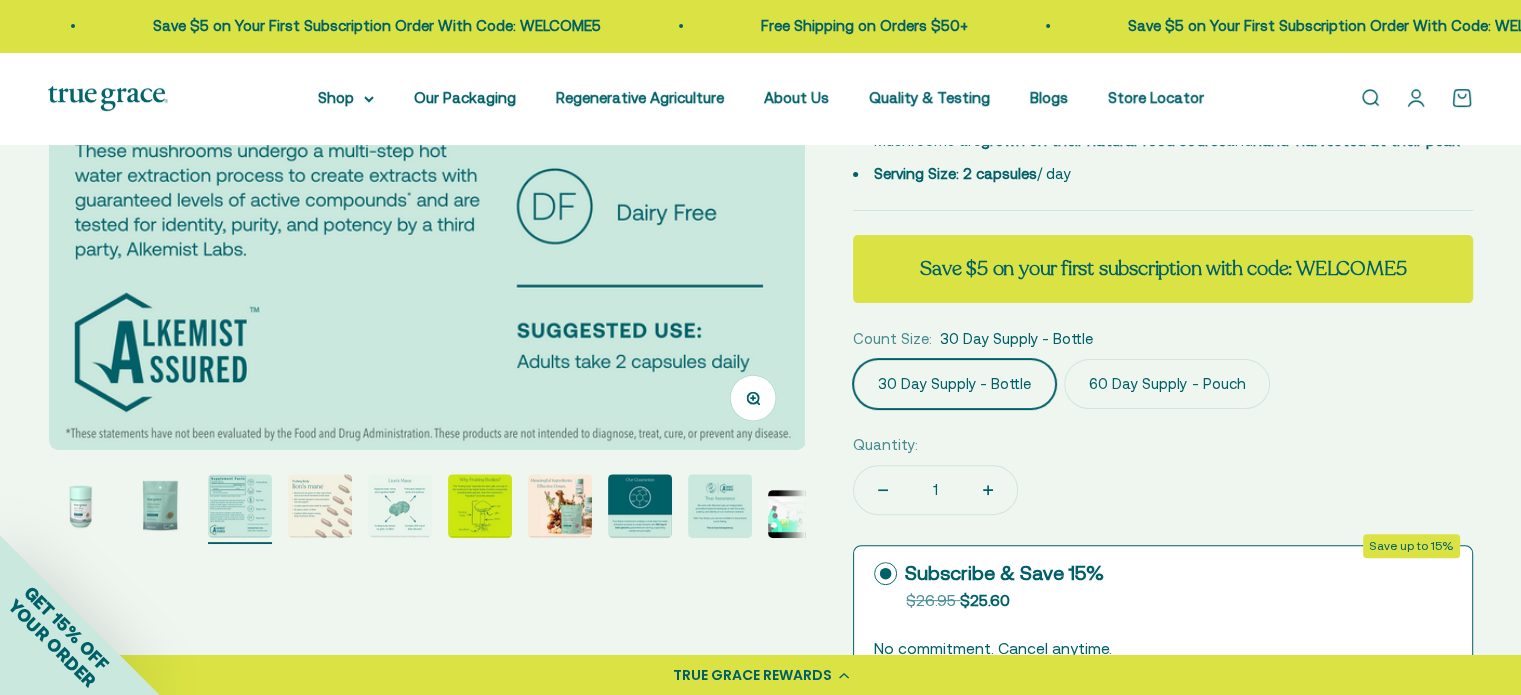 click at bounding box center (240, 506) 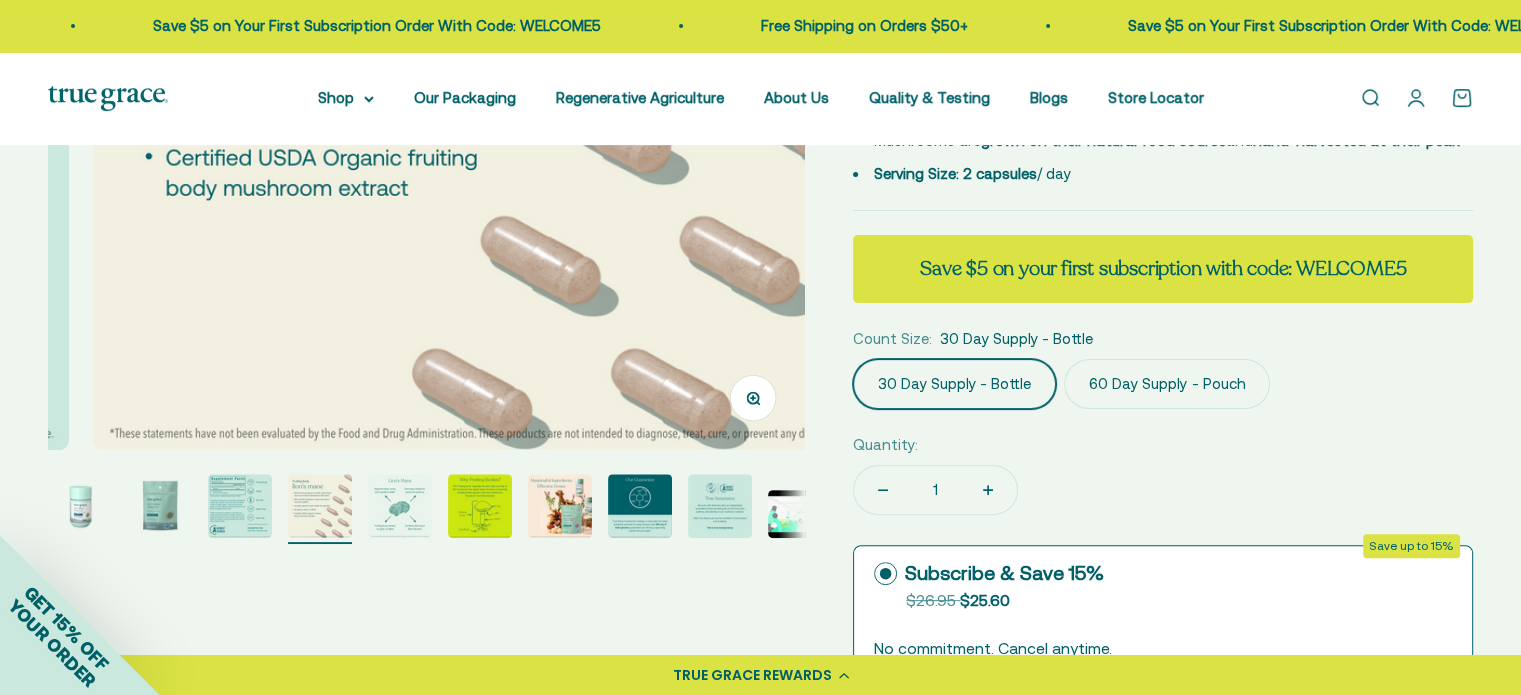 scroll, scrollTop: 0, scrollLeft: 2344, axis: horizontal 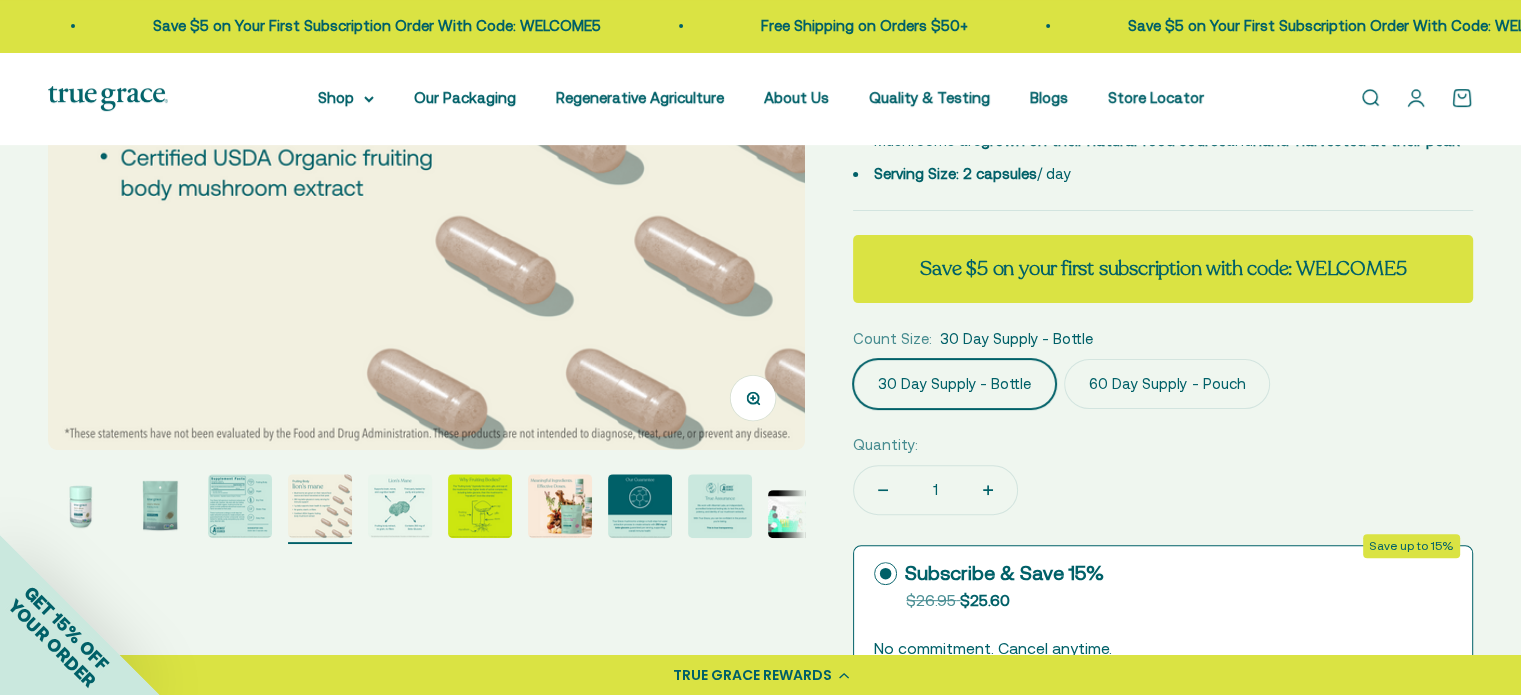 click at bounding box center (400, 506) 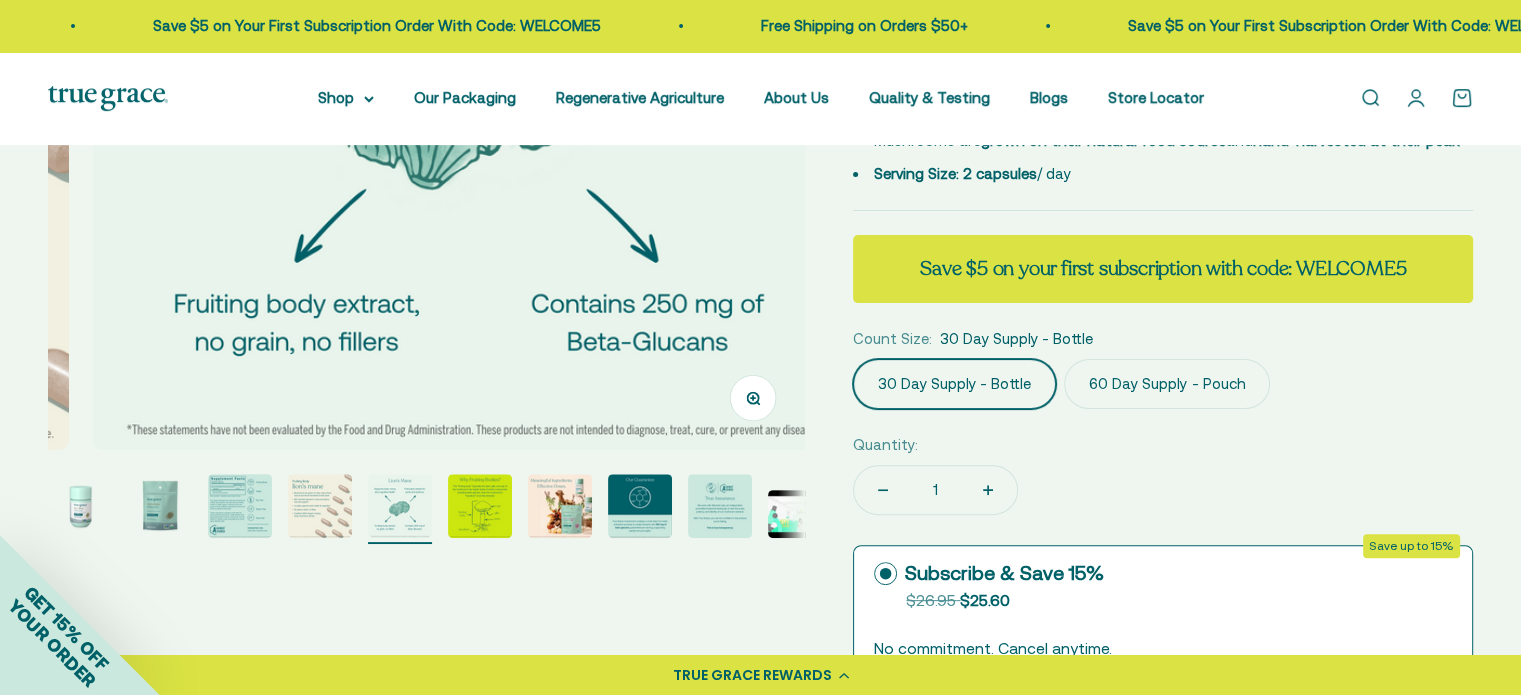 scroll, scrollTop: 0, scrollLeft: 3124, axis: horizontal 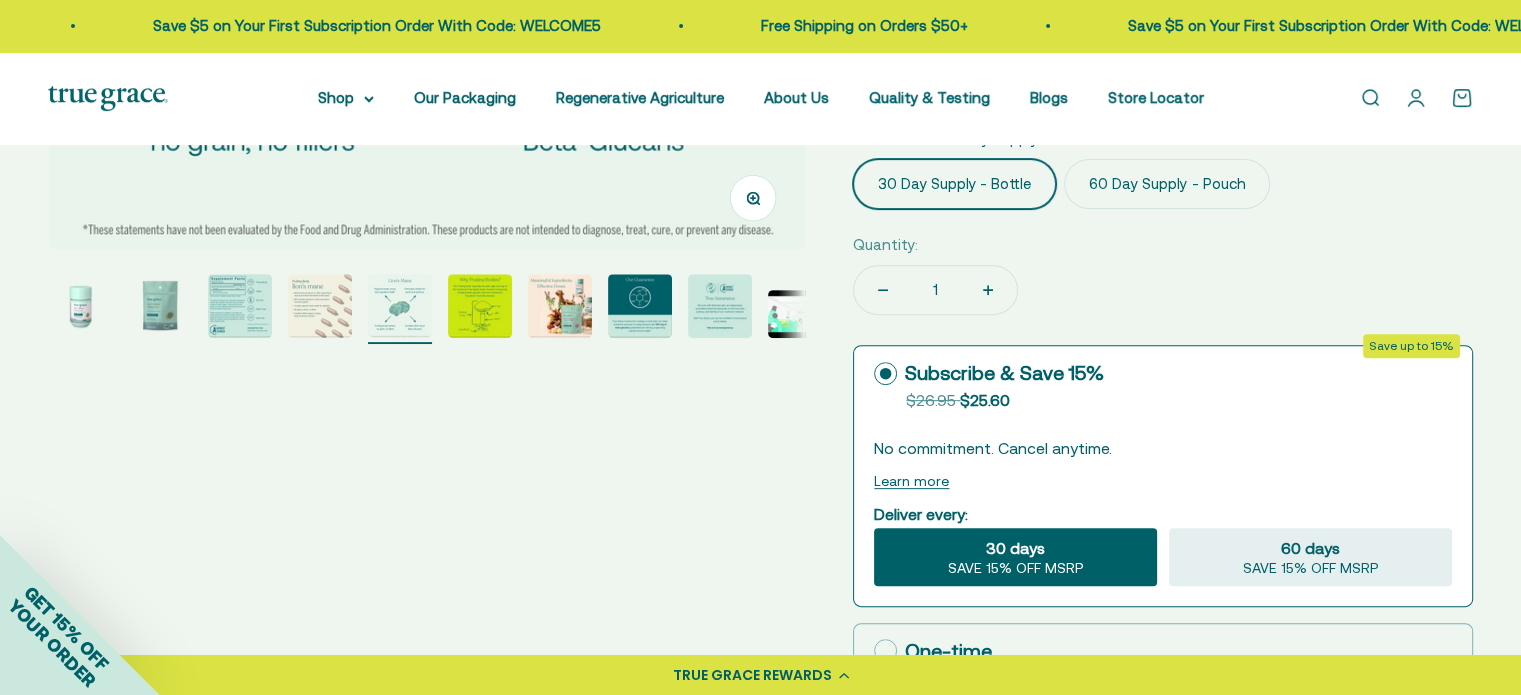 click at bounding box center [480, 306] 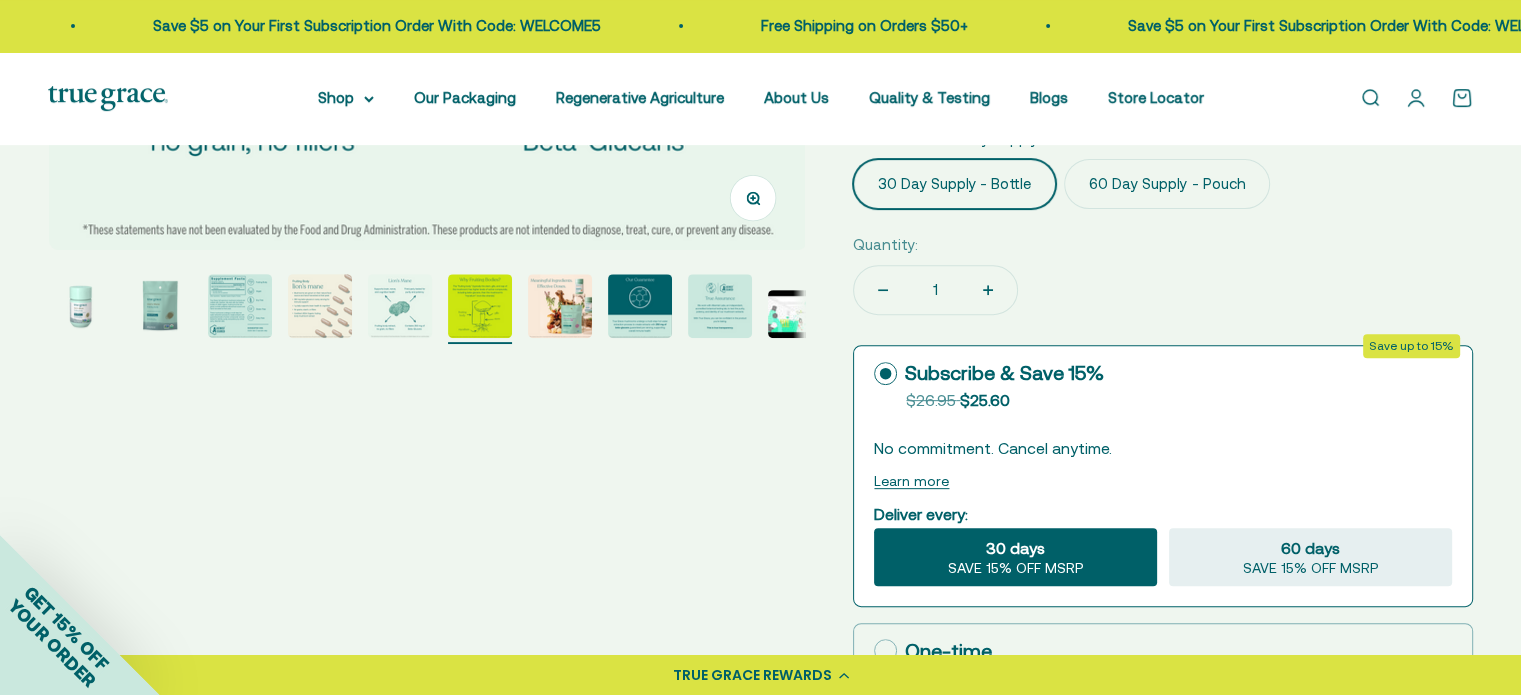 scroll, scrollTop: 0, scrollLeft: 3445, axis: horizontal 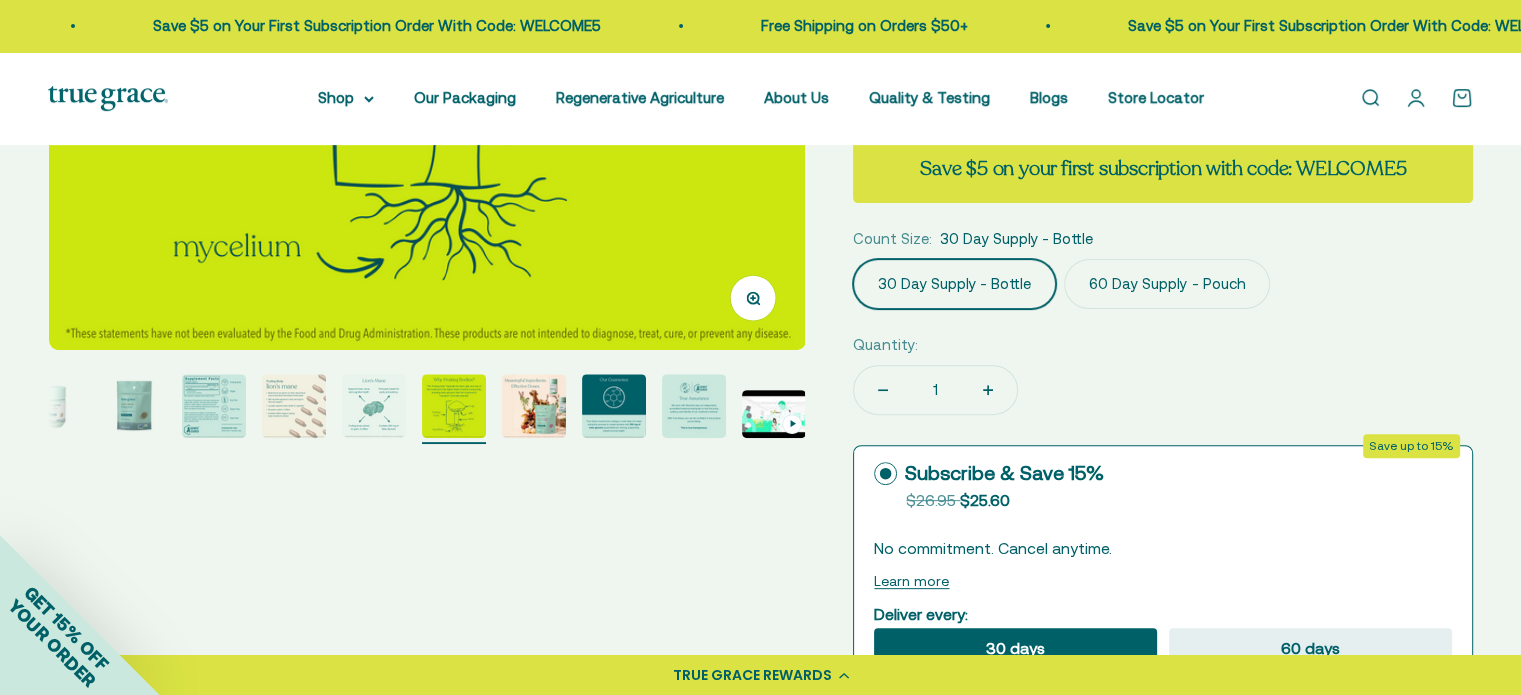 click at bounding box center (534, 406) 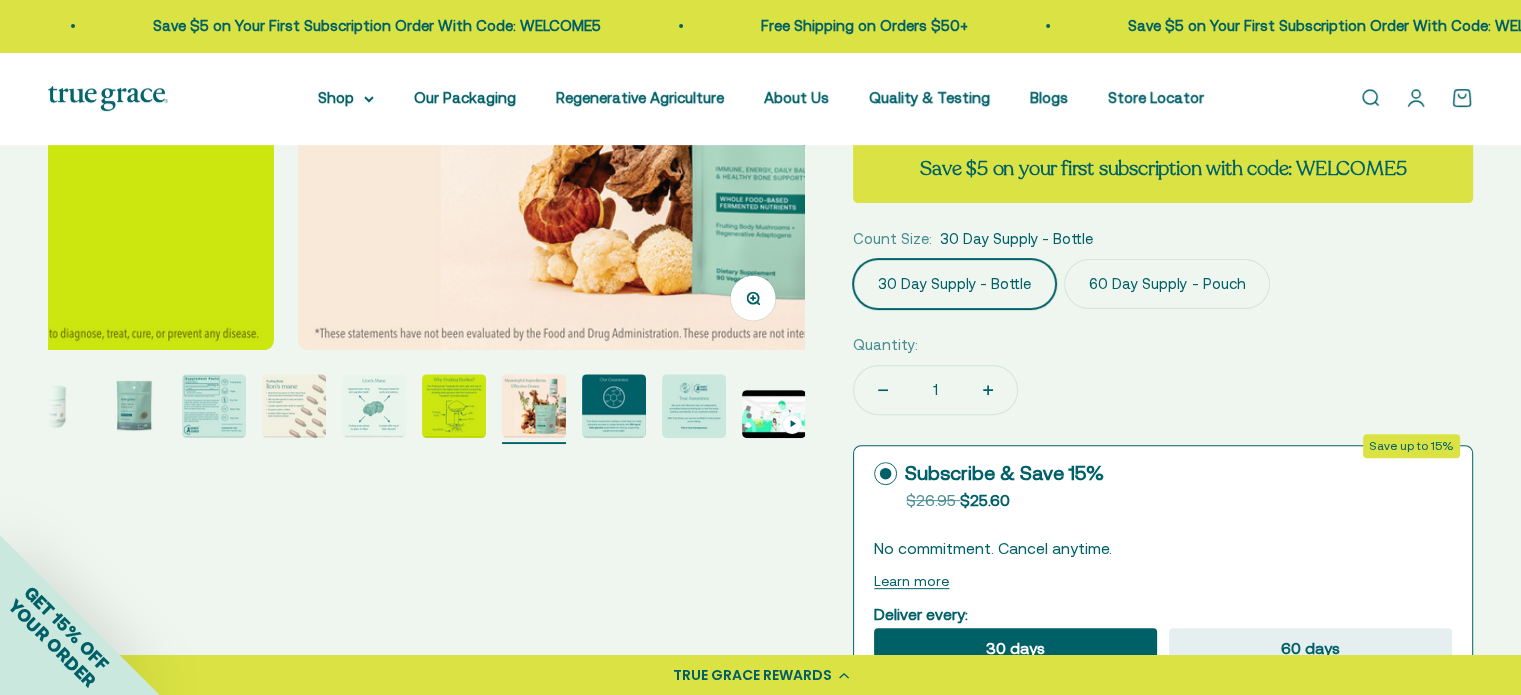 scroll, scrollTop: 0, scrollLeft: 4687, axis: horizontal 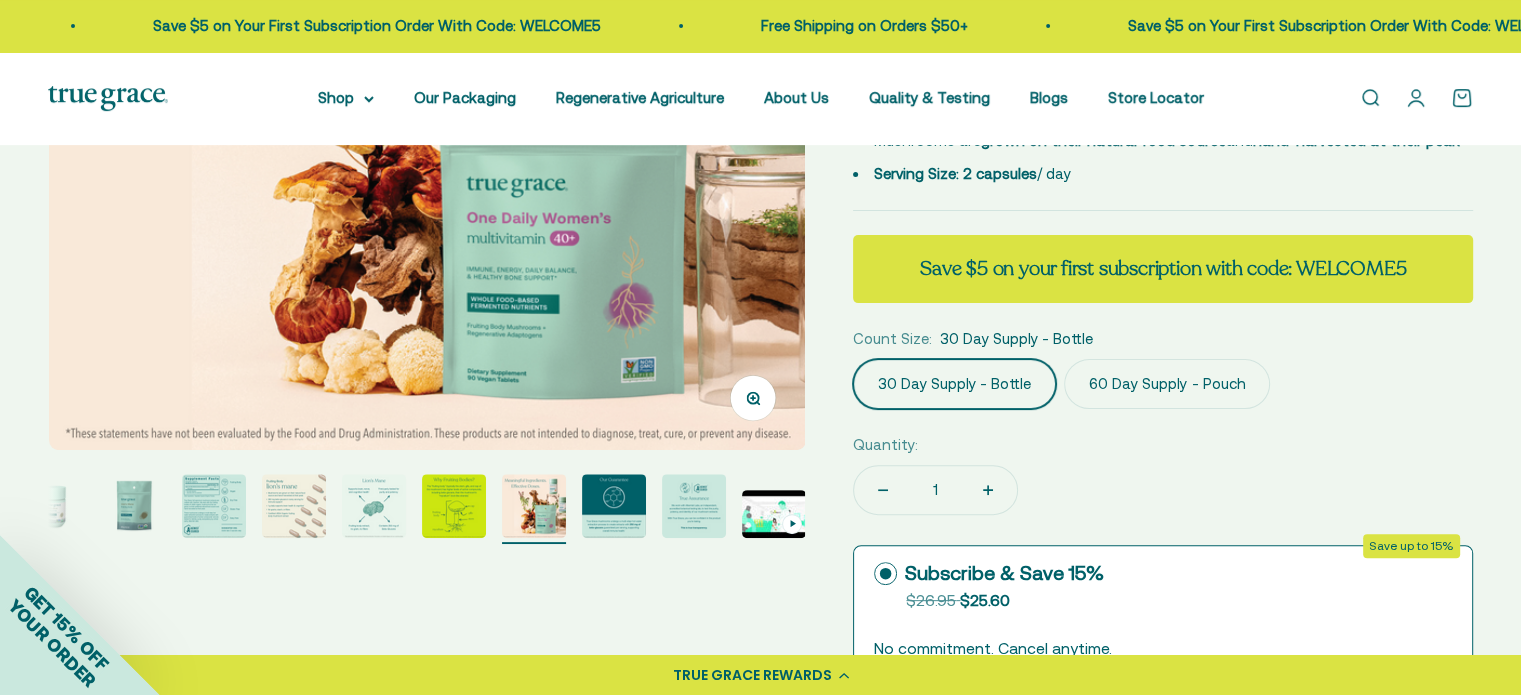 click at bounding box center [614, 506] 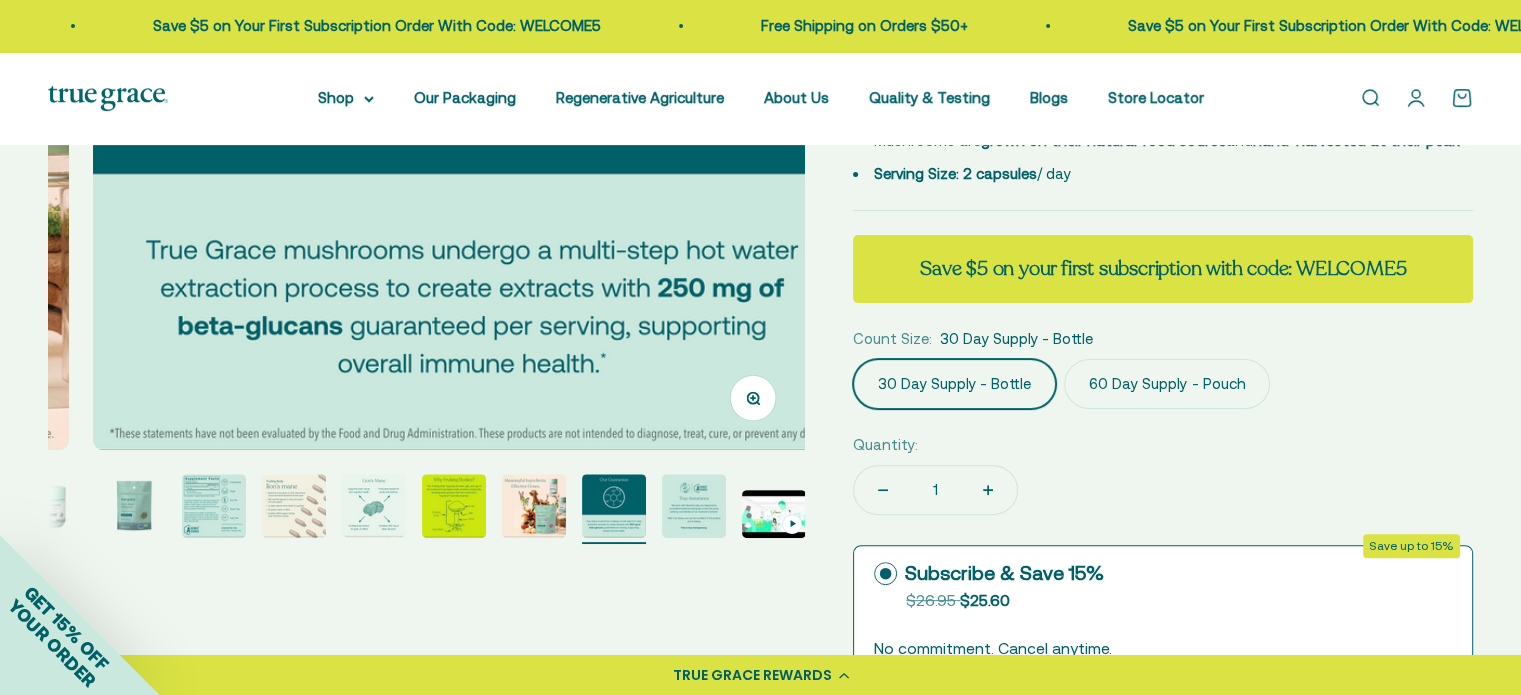 scroll, scrollTop: 0, scrollLeft: 5468, axis: horizontal 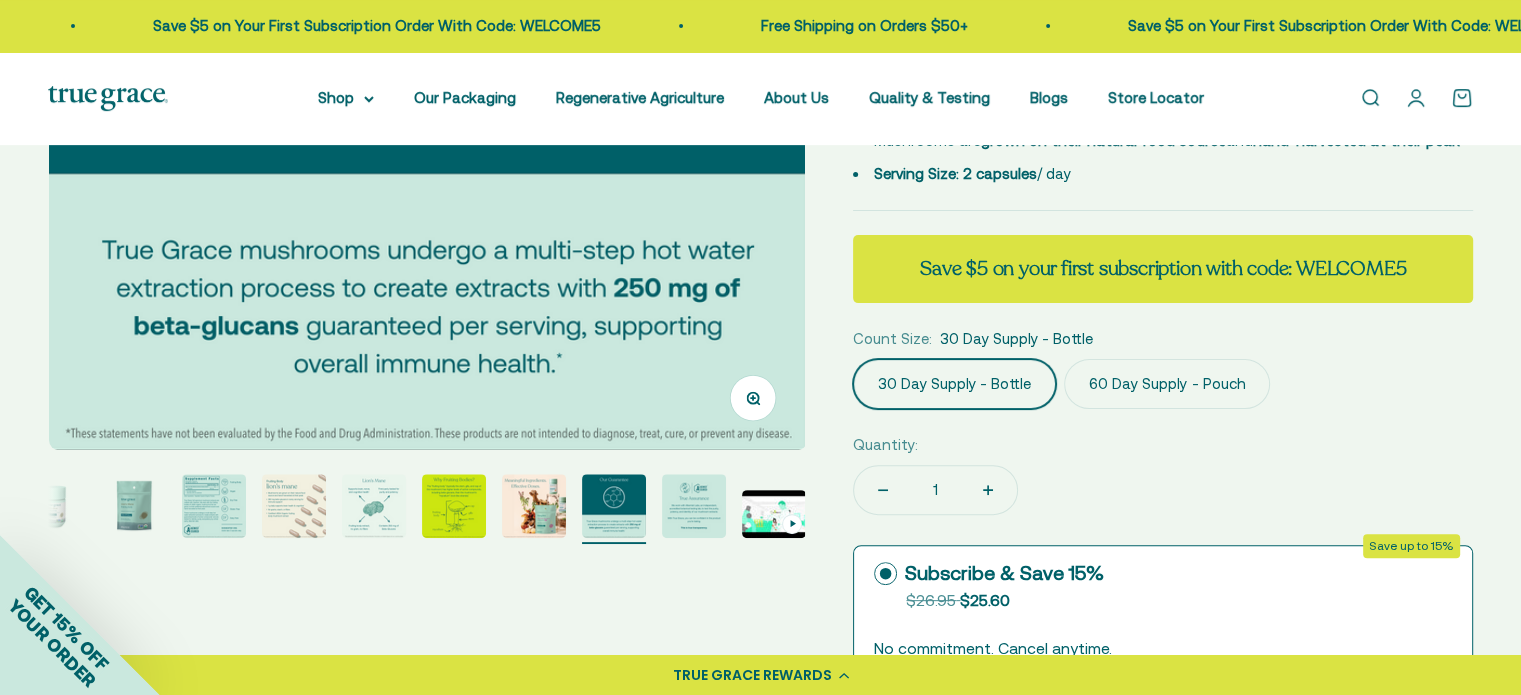 click at bounding box center (694, 506) 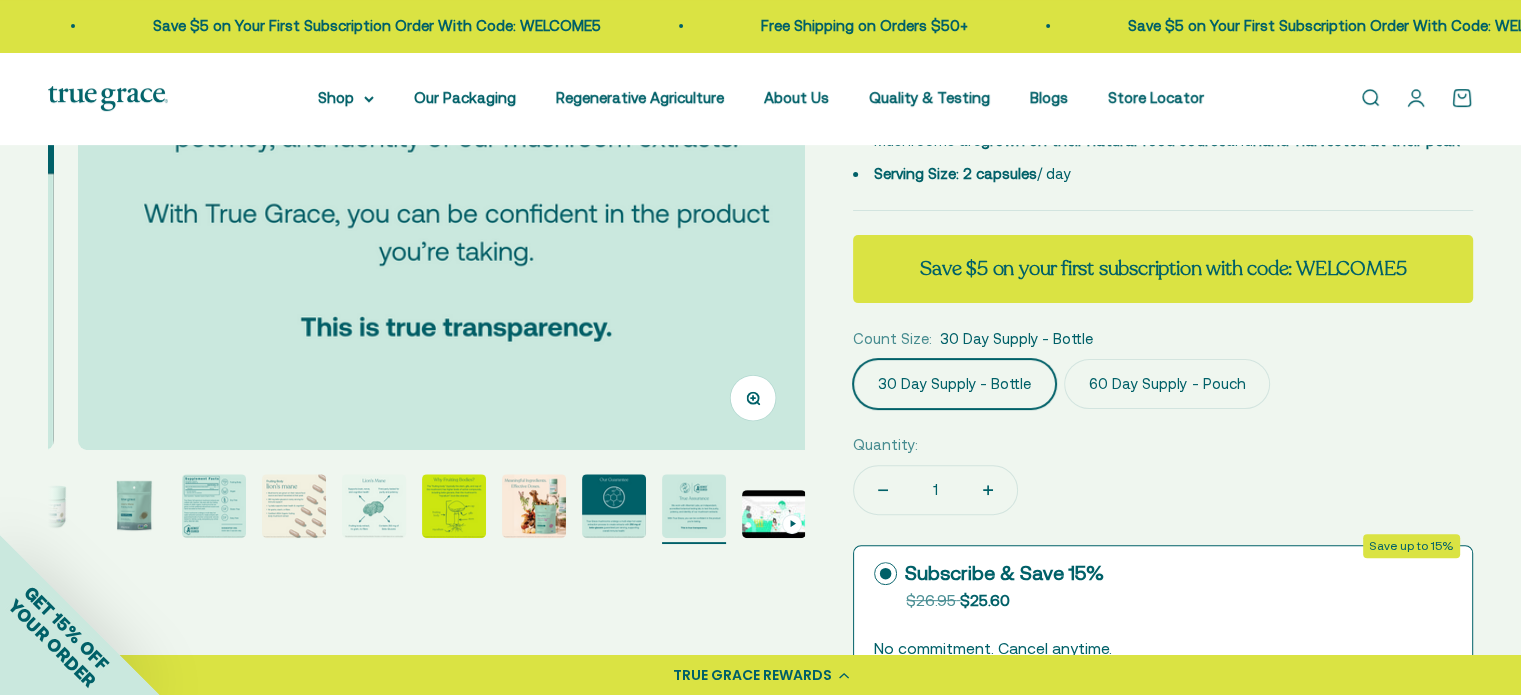scroll, scrollTop: 0, scrollLeft: 6249, axis: horizontal 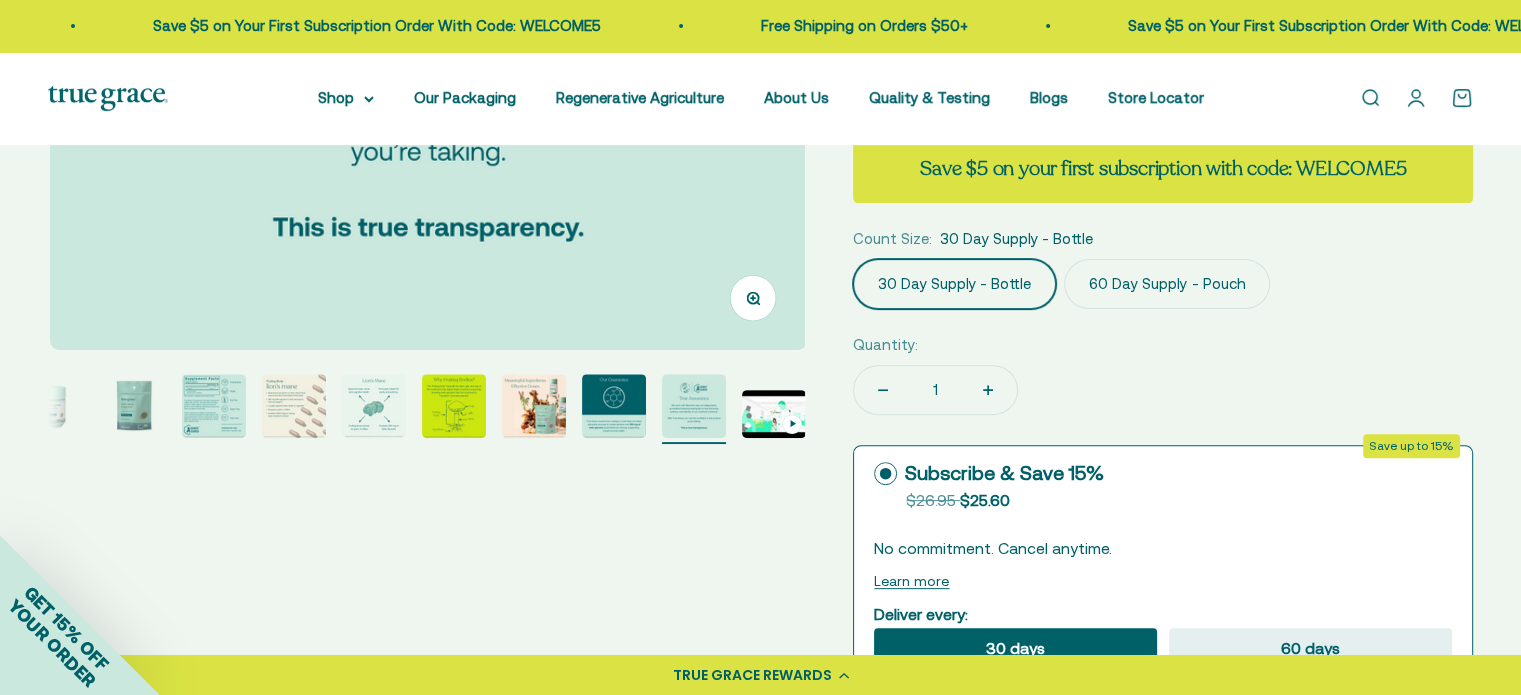 click at bounding box center (774, 414) 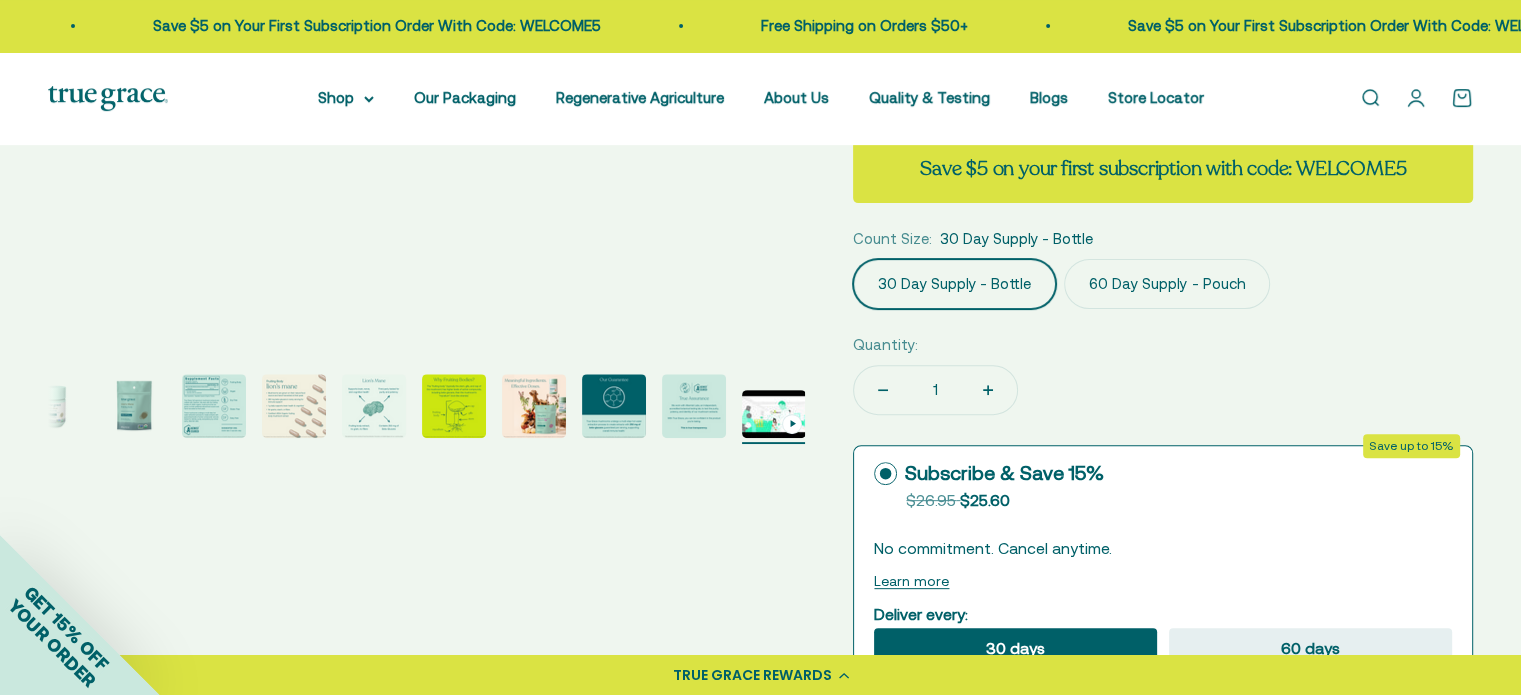 scroll, scrollTop: 0, scrollLeft: 7030, axis: horizontal 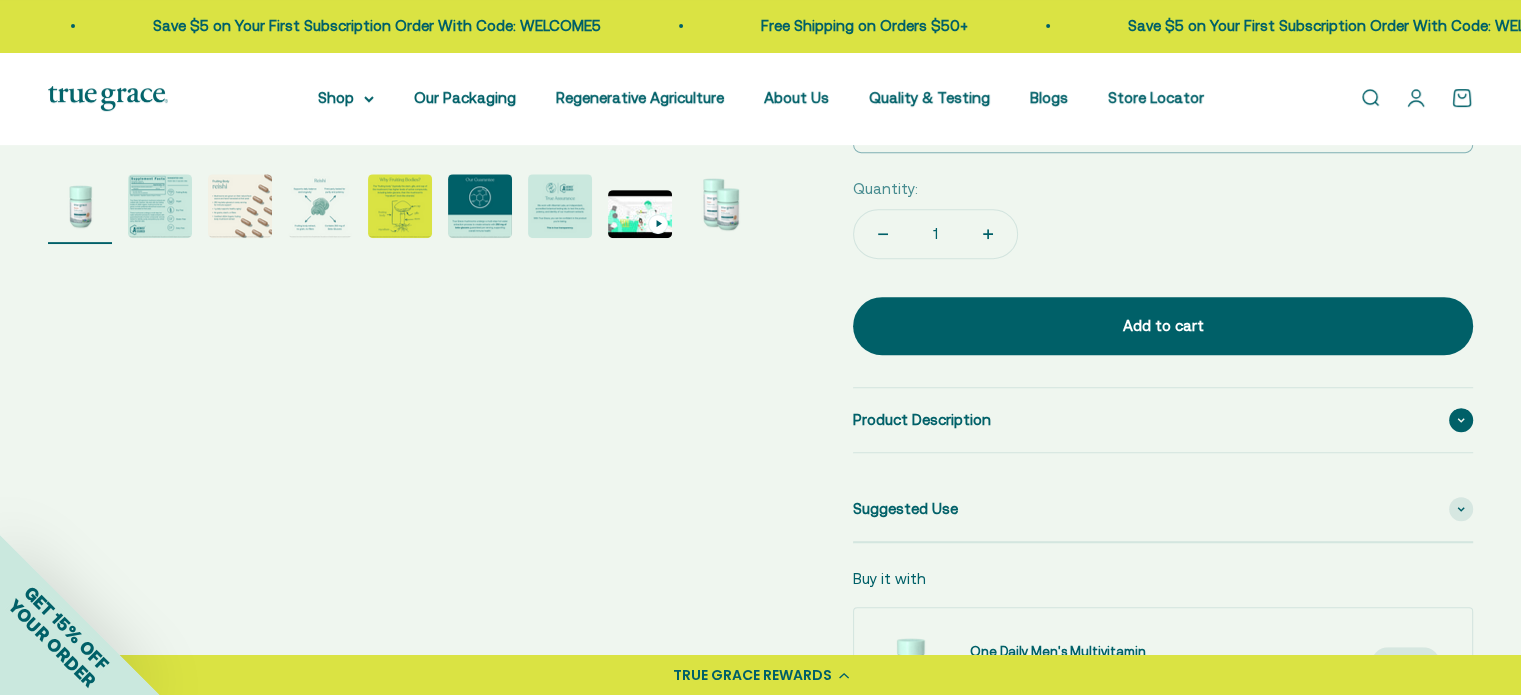 click 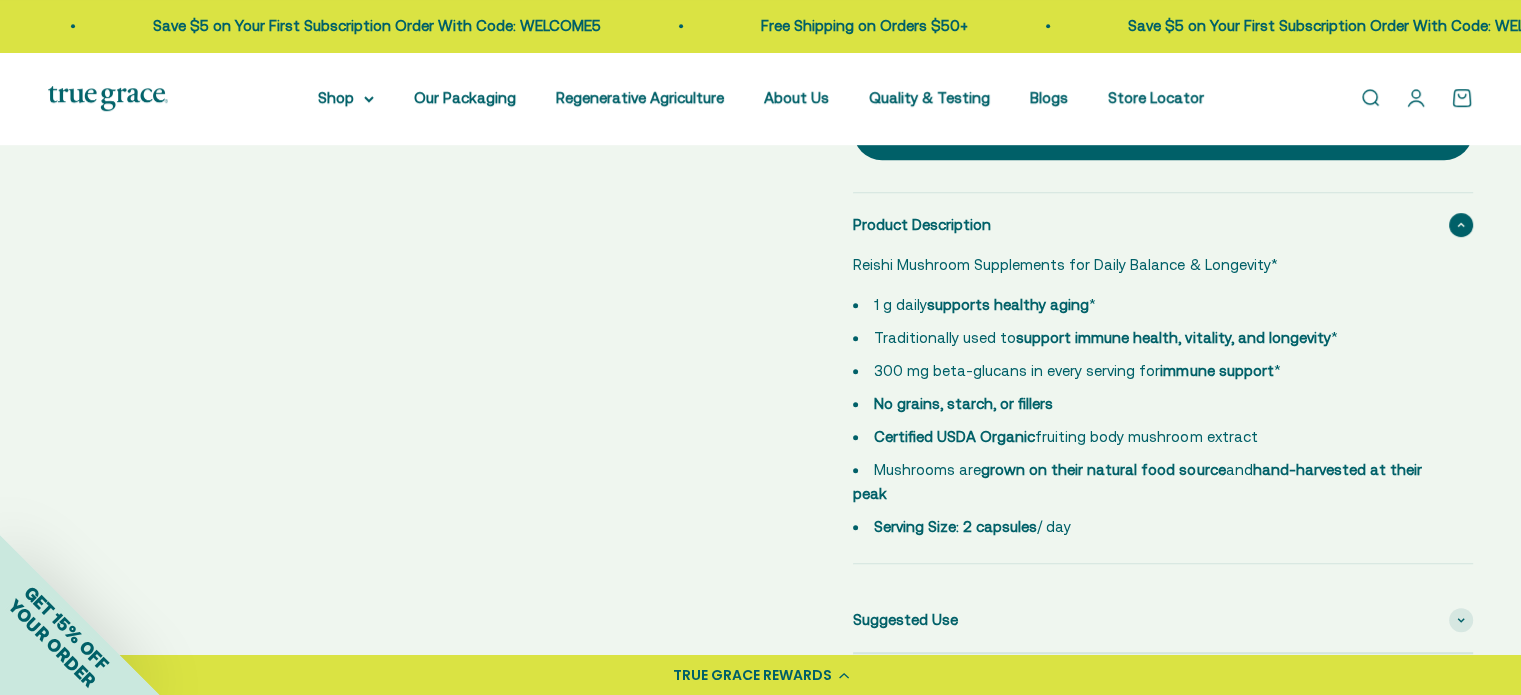 scroll, scrollTop: 1000, scrollLeft: 0, axis: vertical 